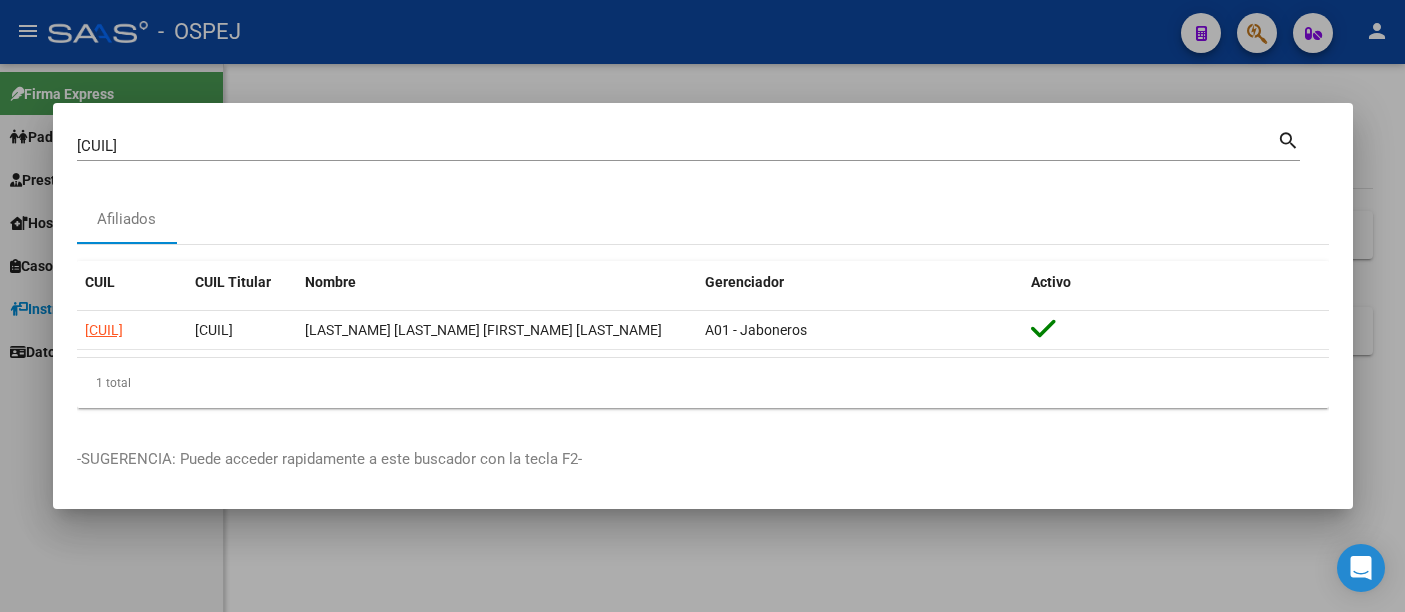scroll, scrollTop: 0, scrollLeft: 0, axis: both 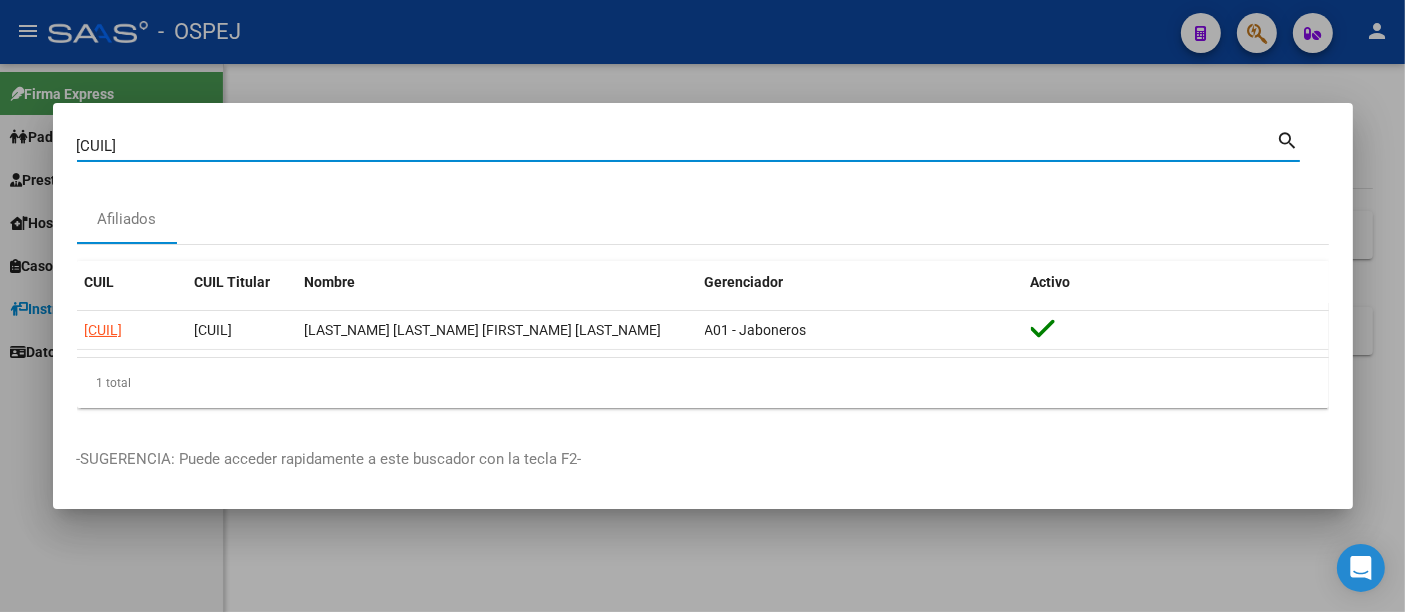 click on "[CUIL]" at bounding box center [677, 146] 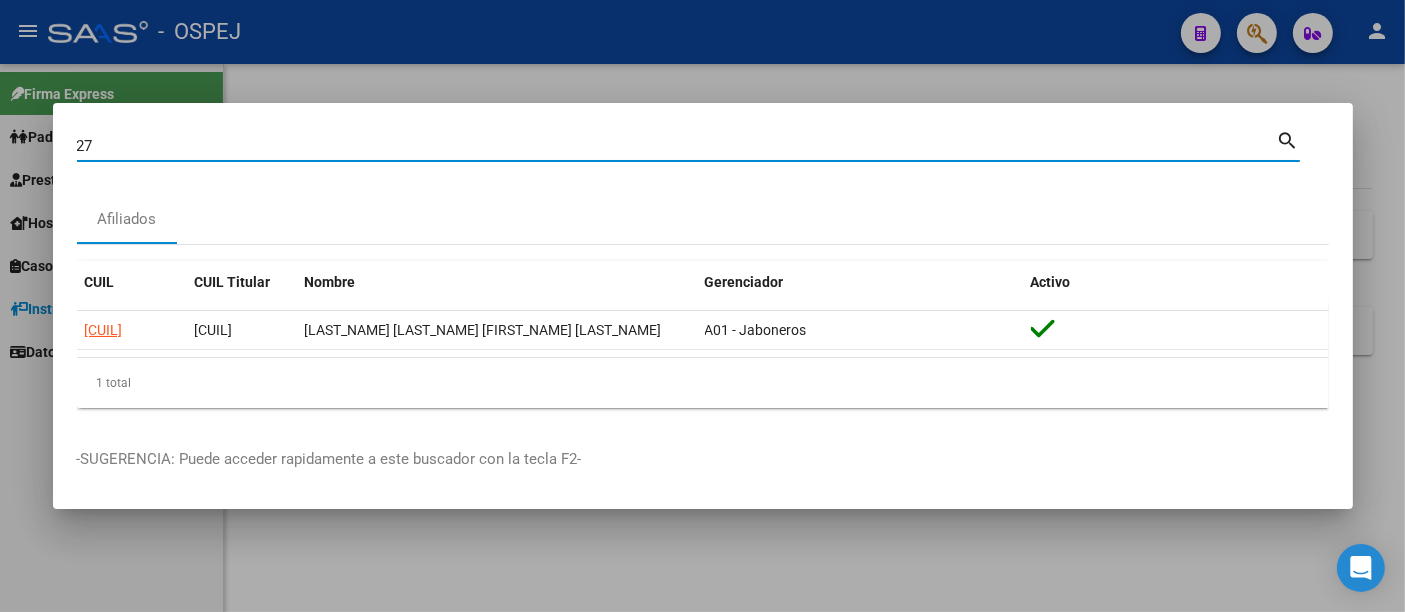 type on "2" 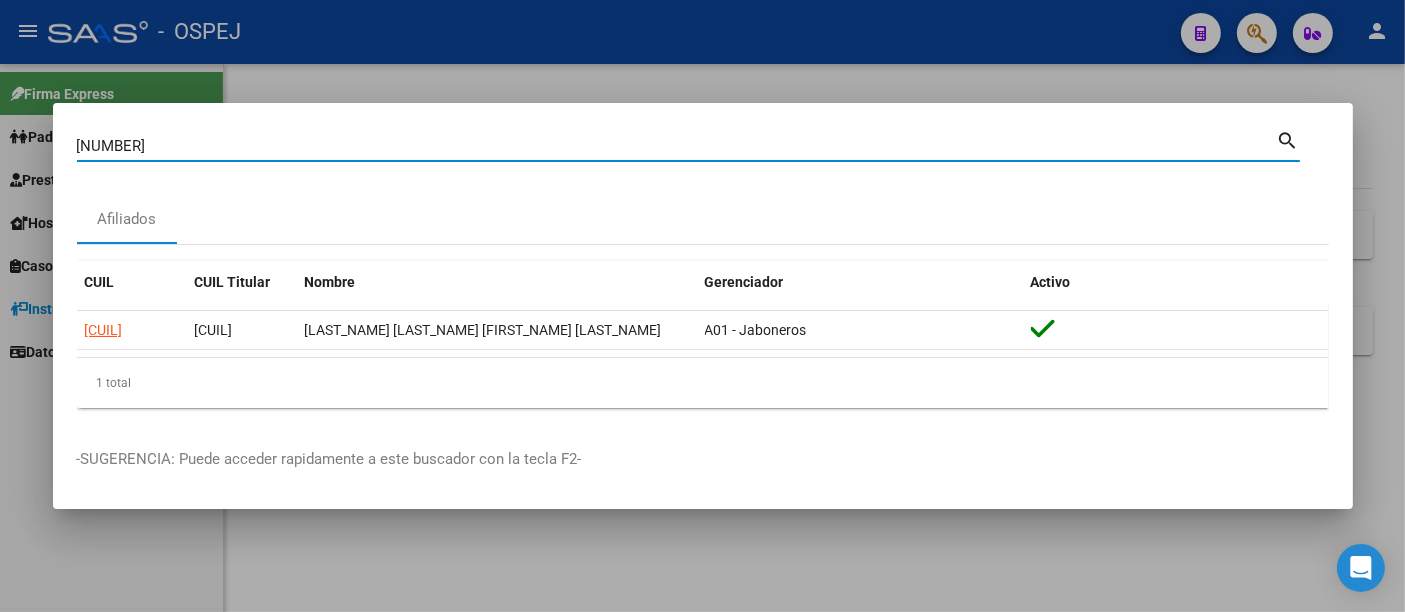 type on "[NUMBER]" 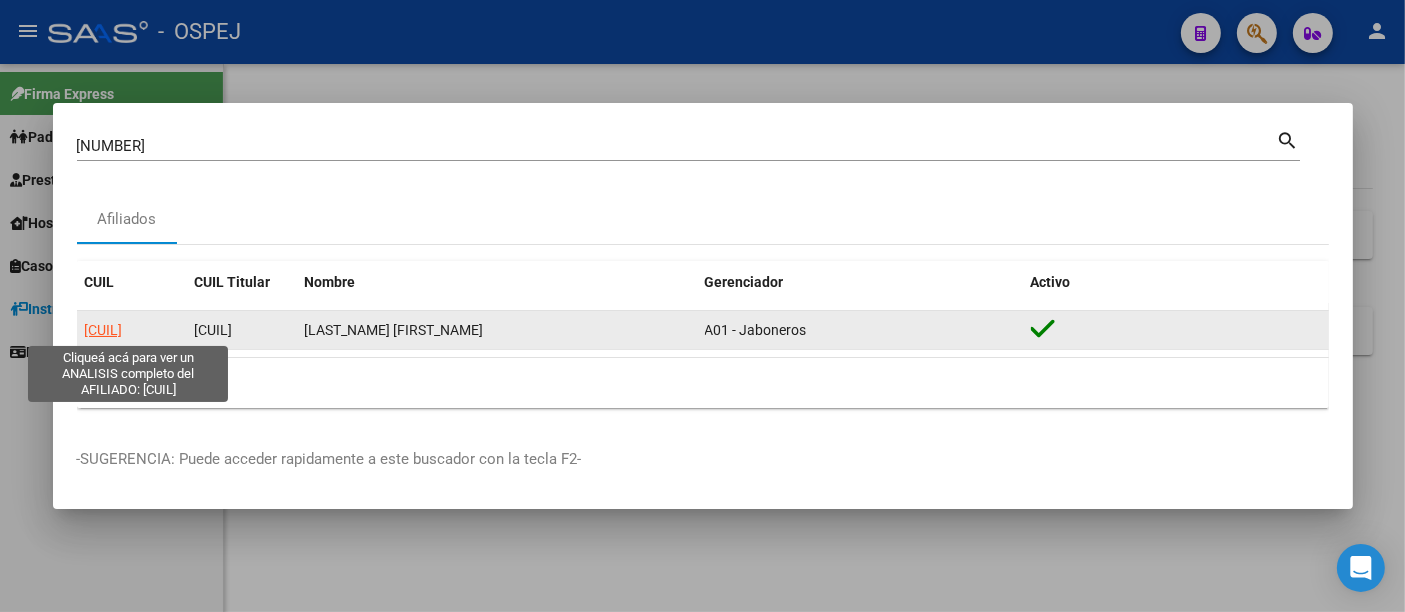 click on "[CUIL]" 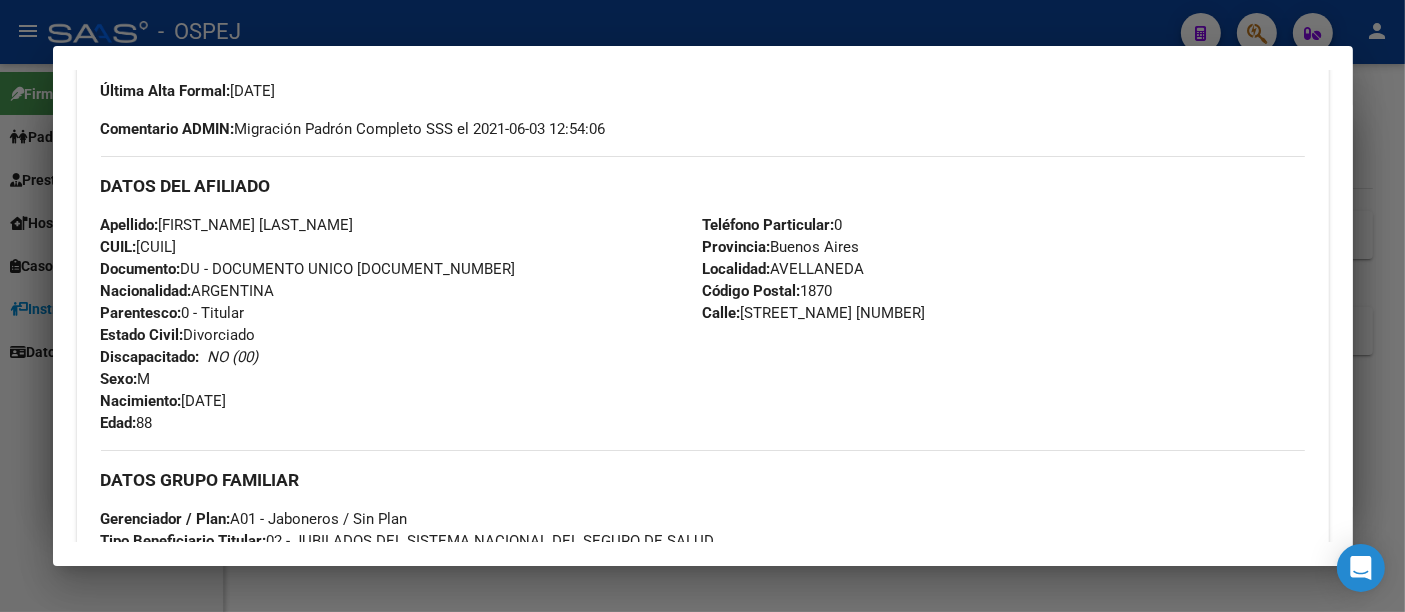 scroll, scrollTop: 444, scrollLeft: 0, axis: vertical 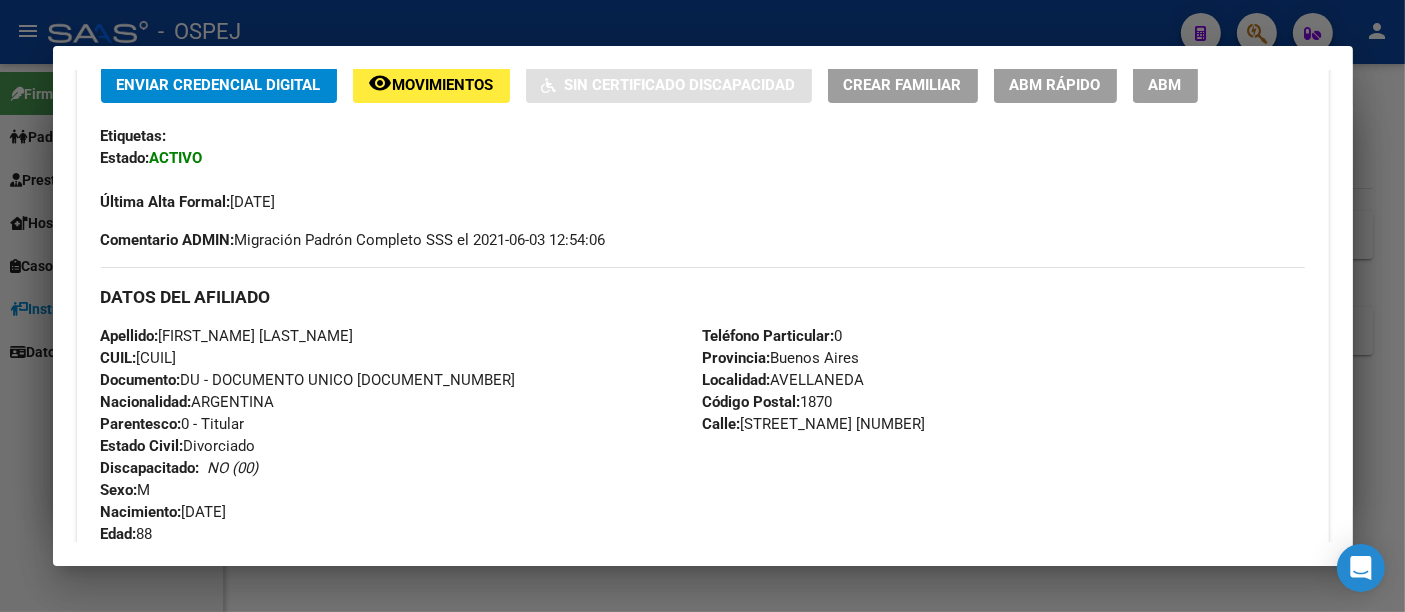 click at bounding box center (702, 306) 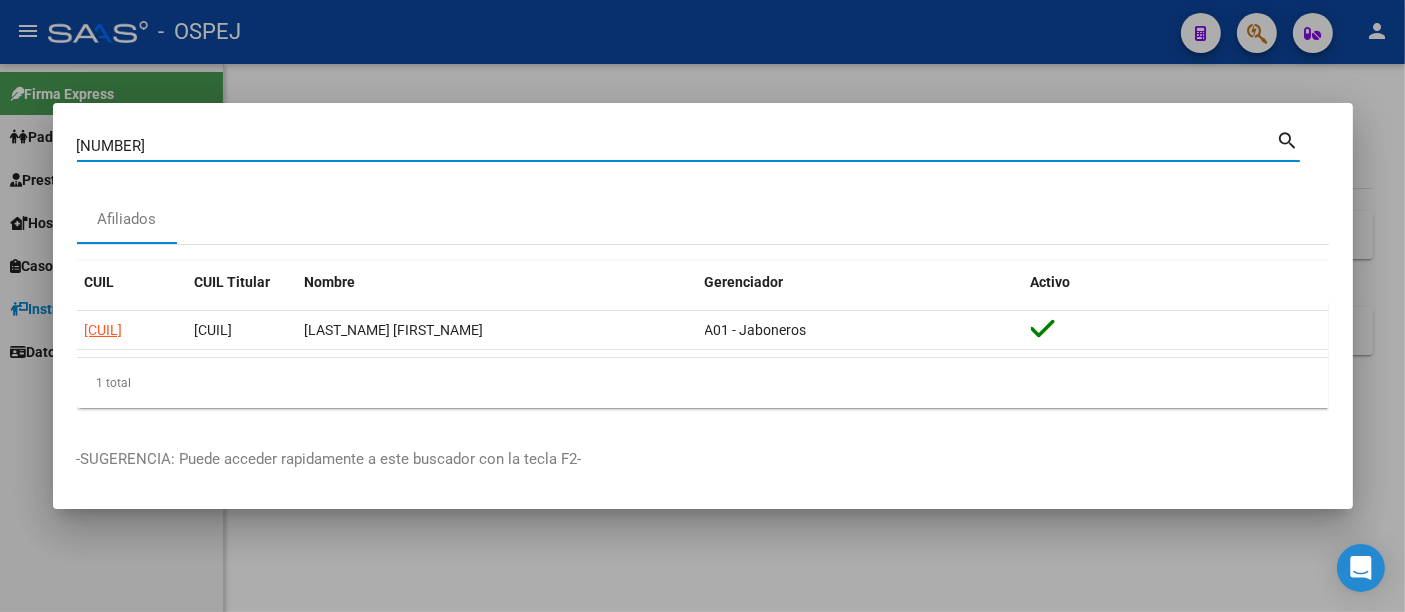 click on "[NUMBER]" at bounding box center (677, 146) 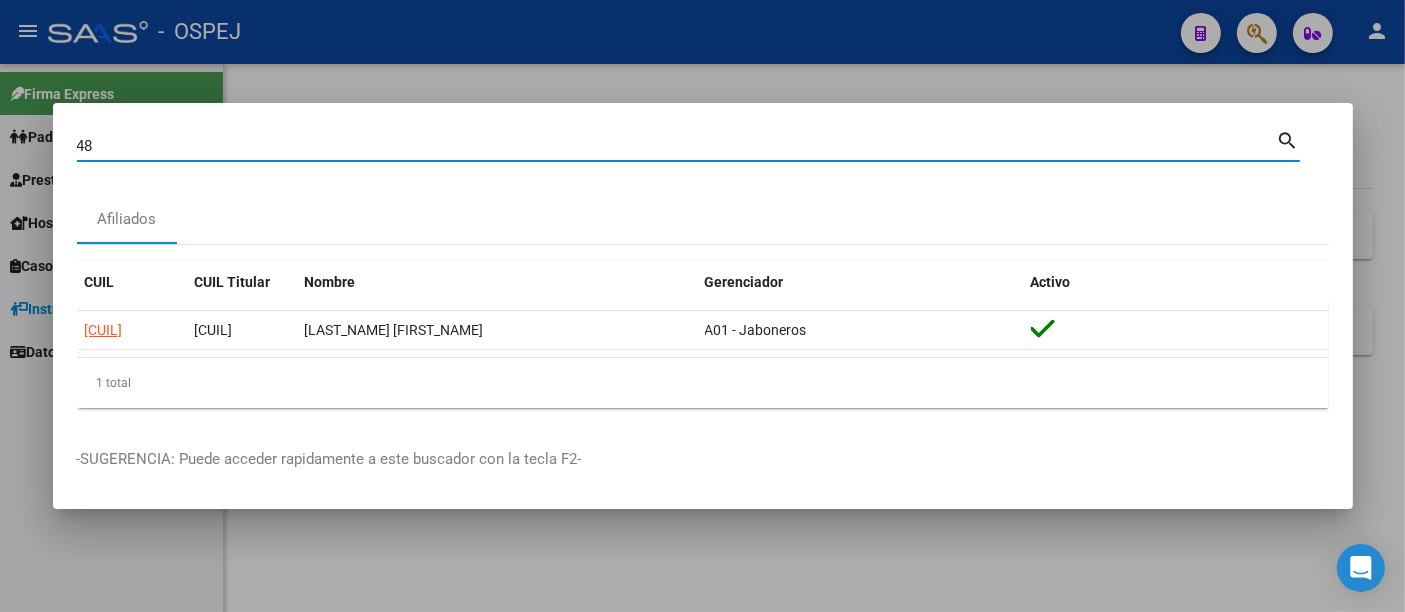 type on "4" 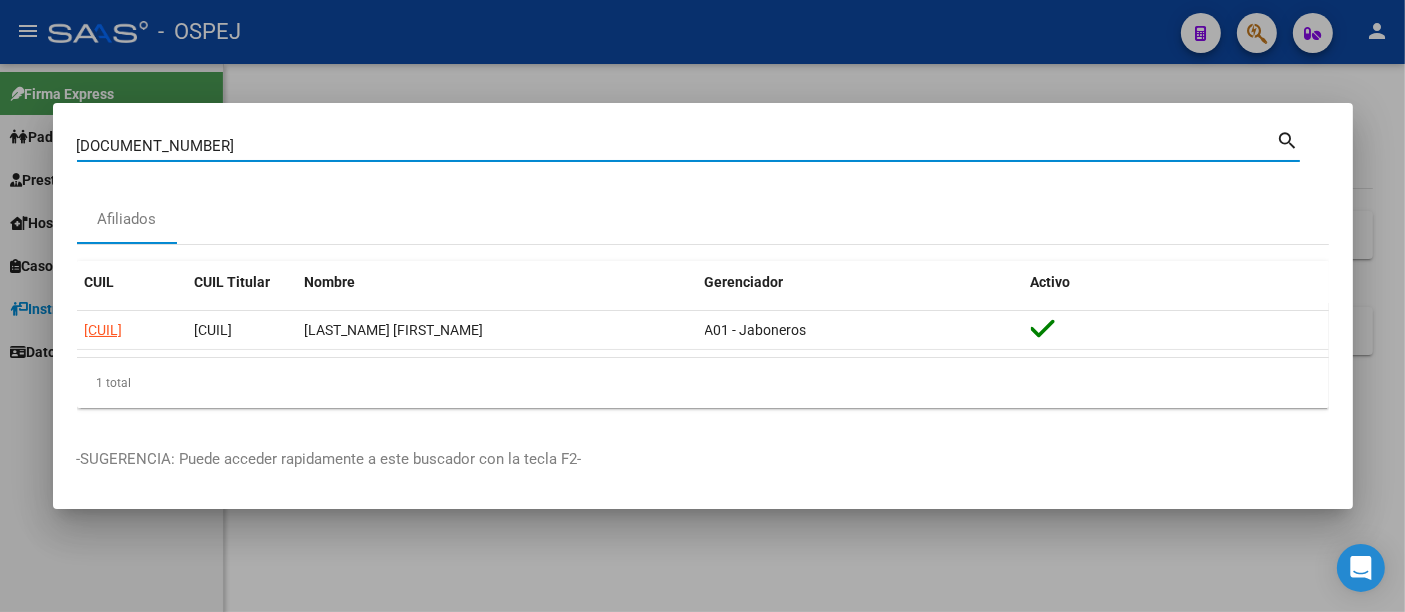 type on "[DOCUMENT_NUMBER]" 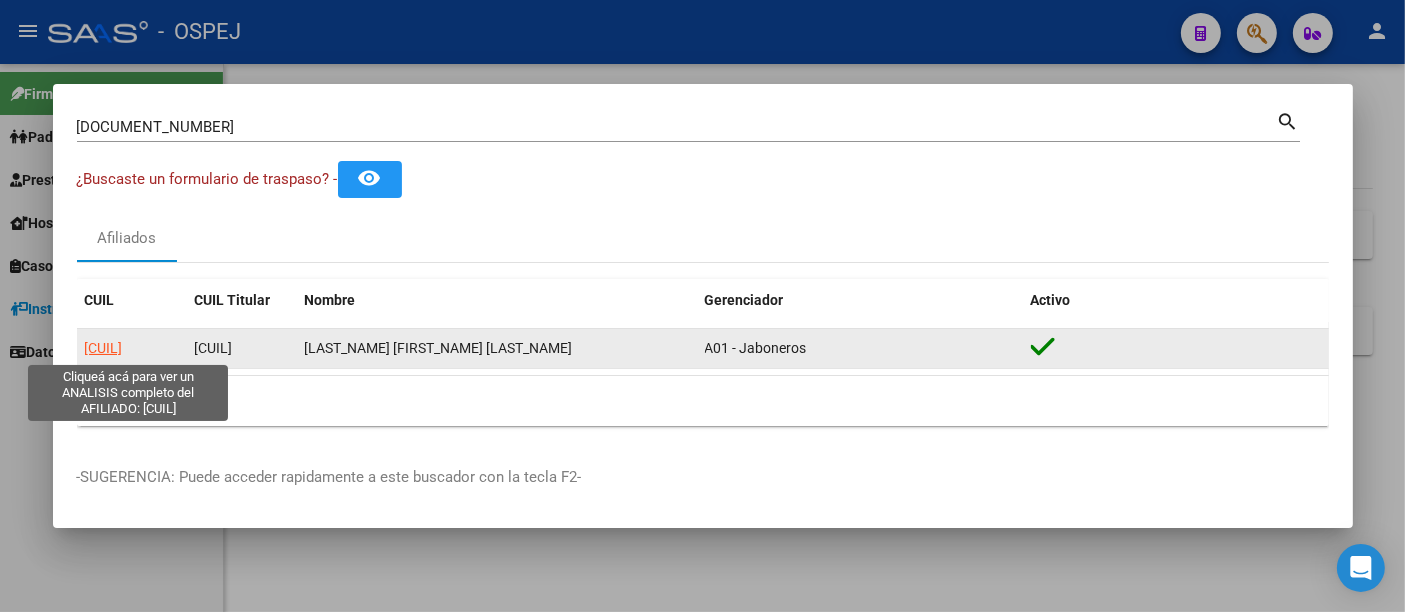 click on "[CUIL]" 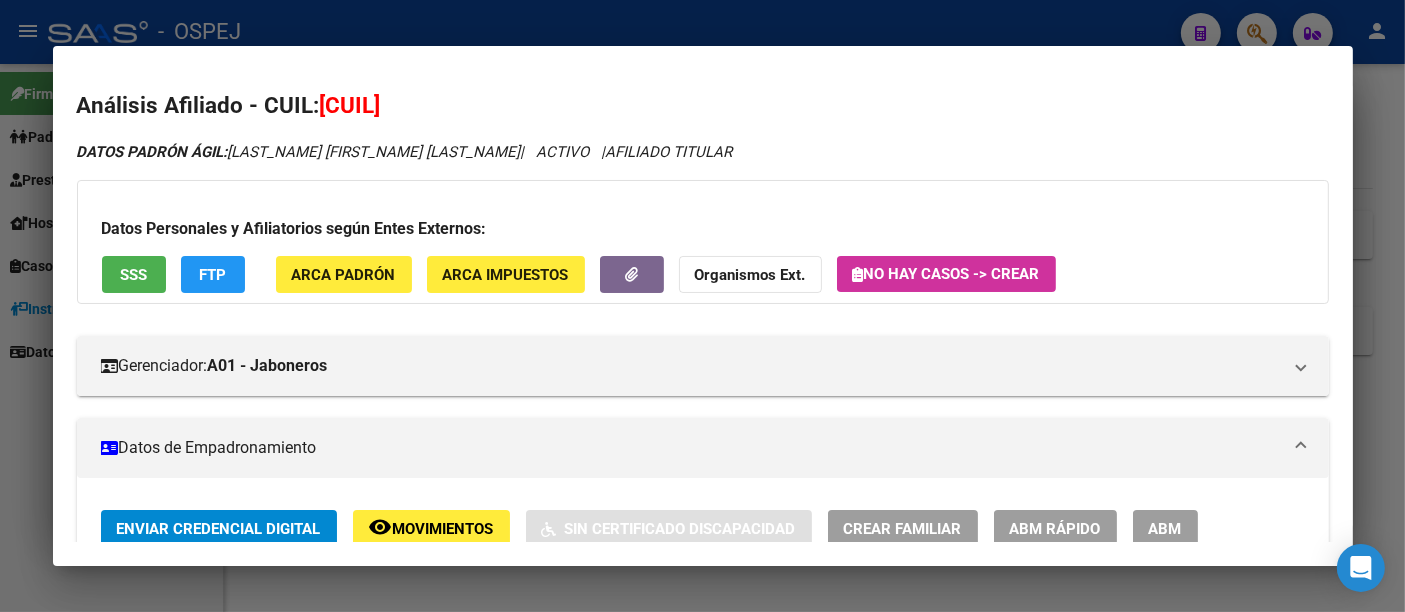 click on "No hay casos -> Crear" 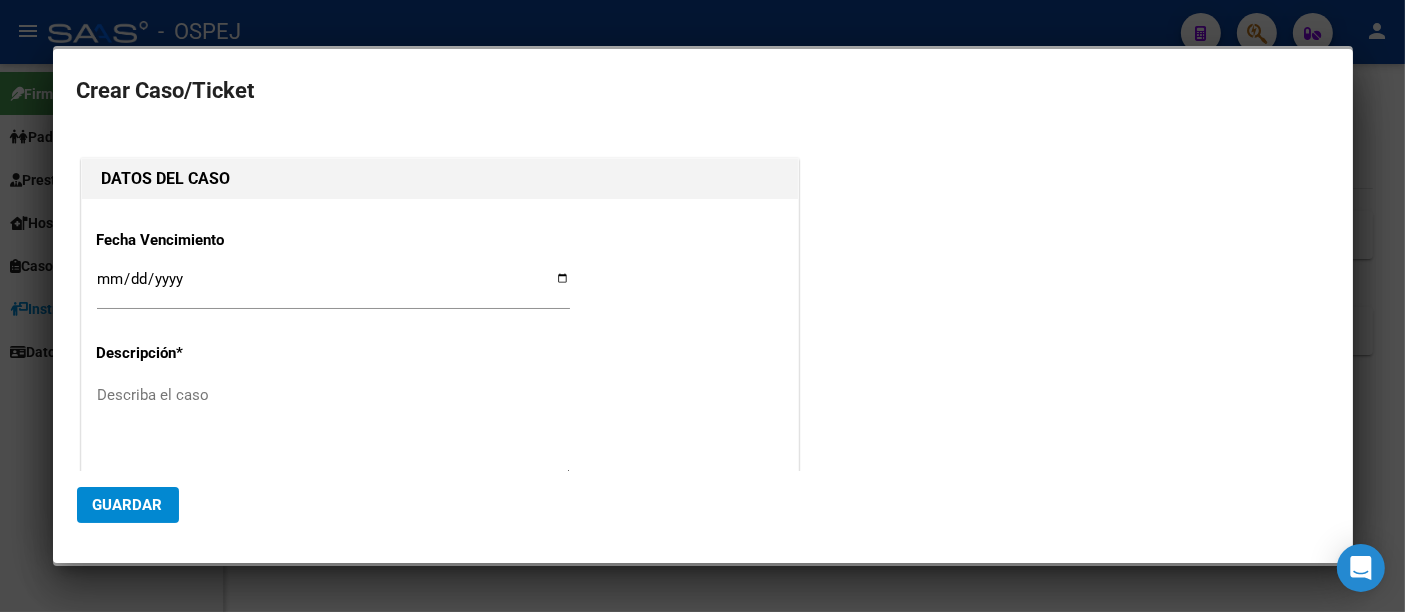 type on "[CUIL]" 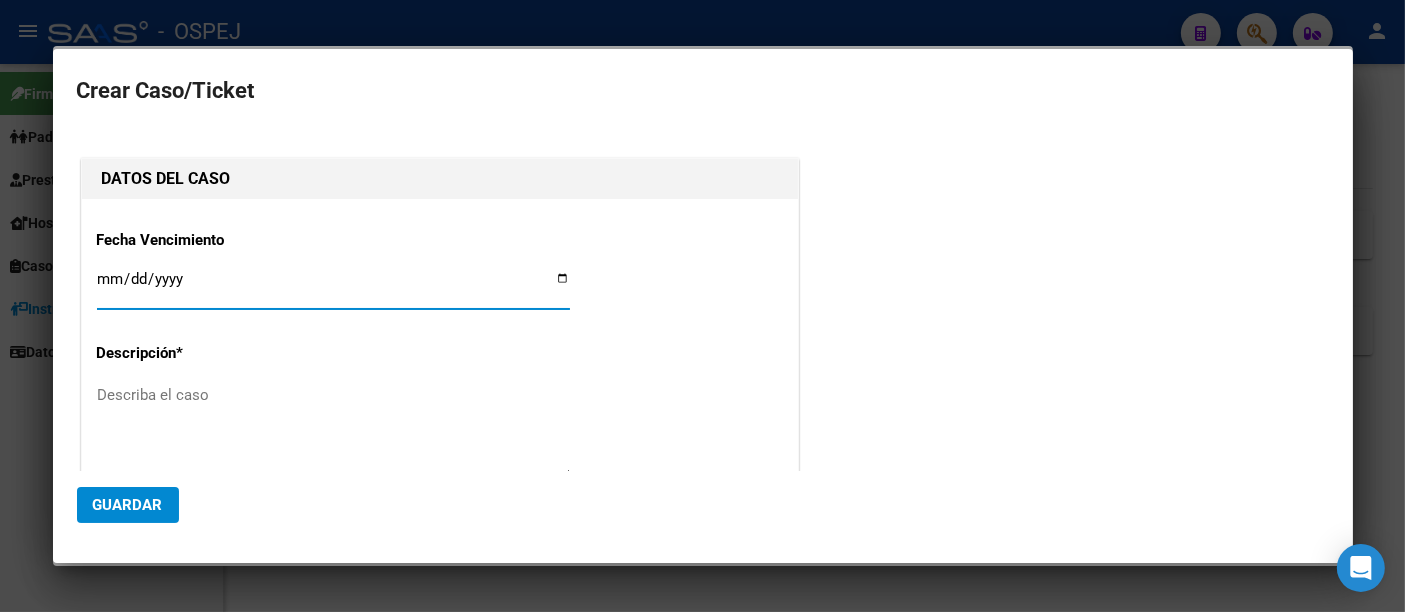 type on "[LAST_NAME] [FIRST_NAME] [LAST_NAME]" 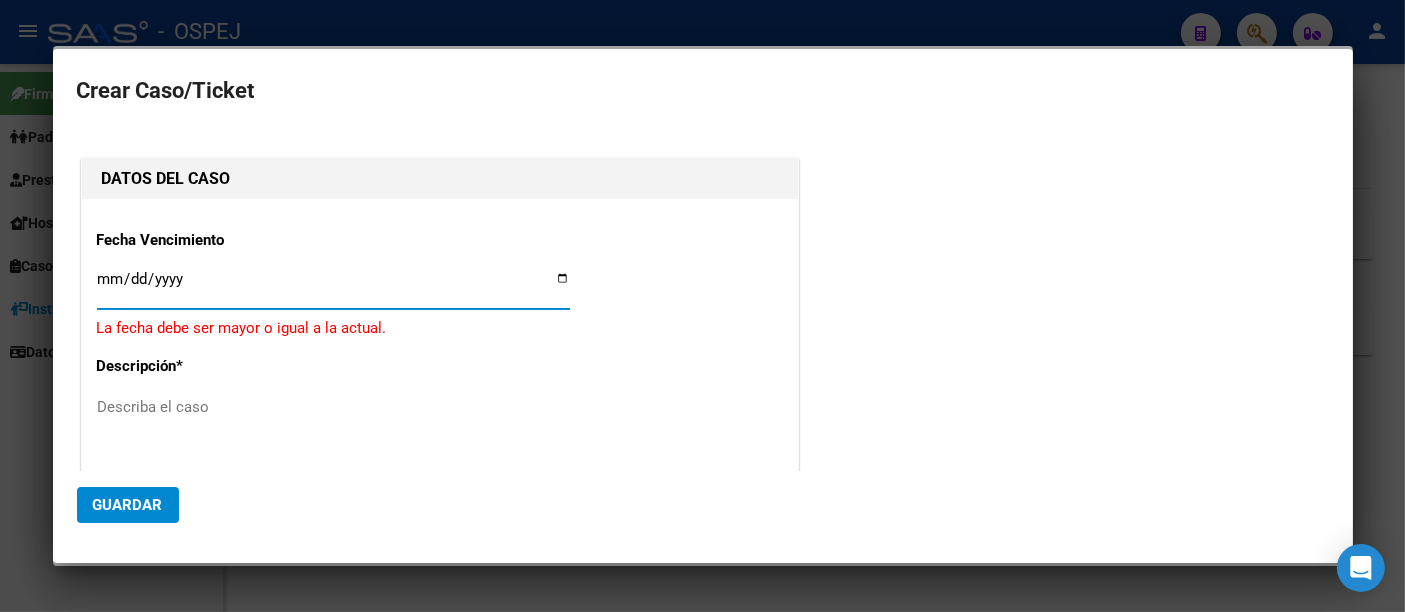 type on "2025-08-06" 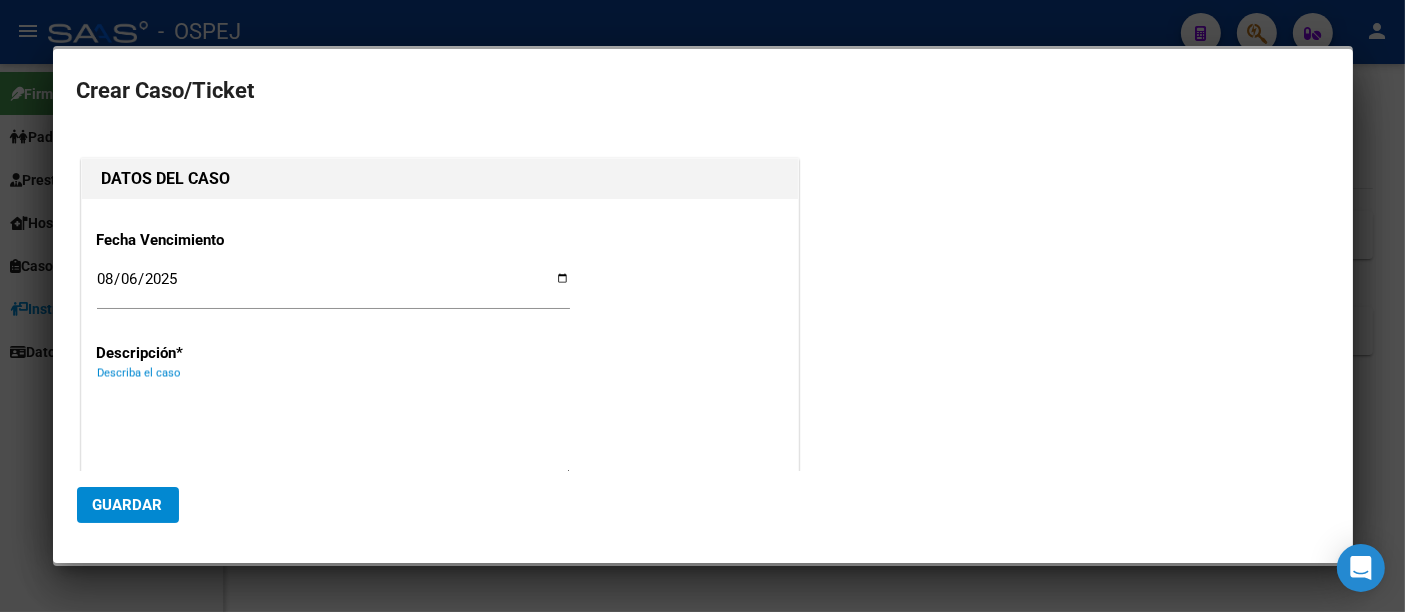click on "Describa el caso" at bounding box center [333, 431] 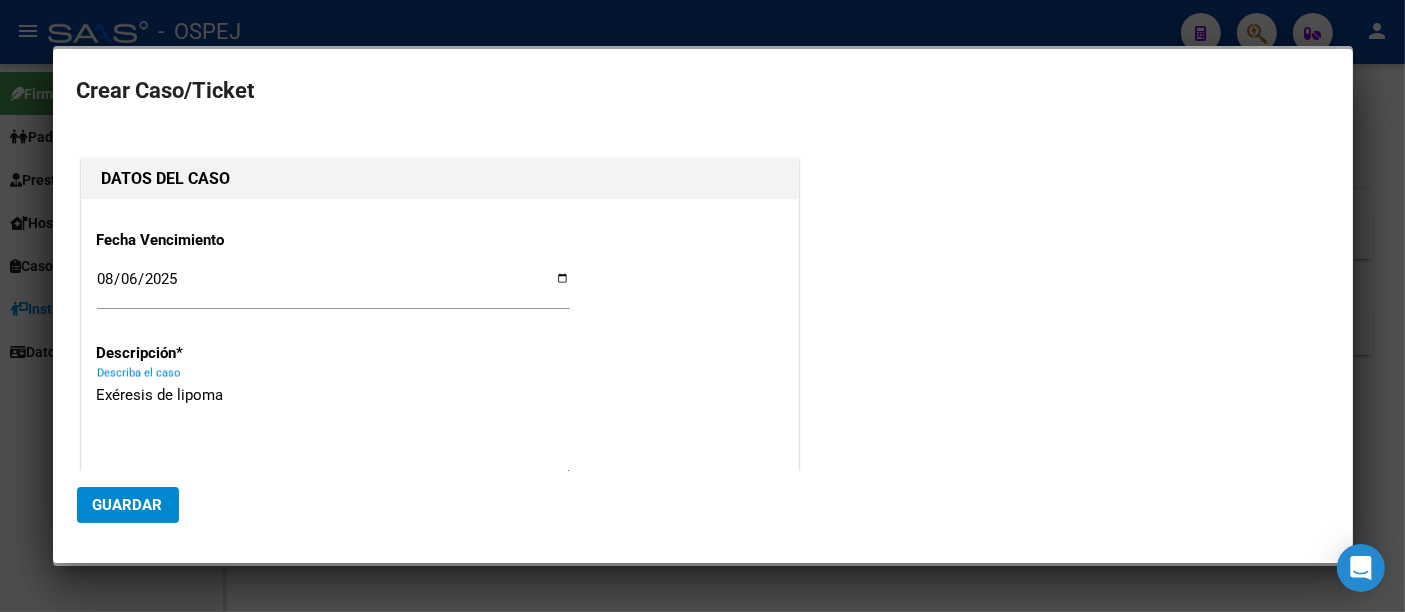 type on "Exéresis de lipoma" 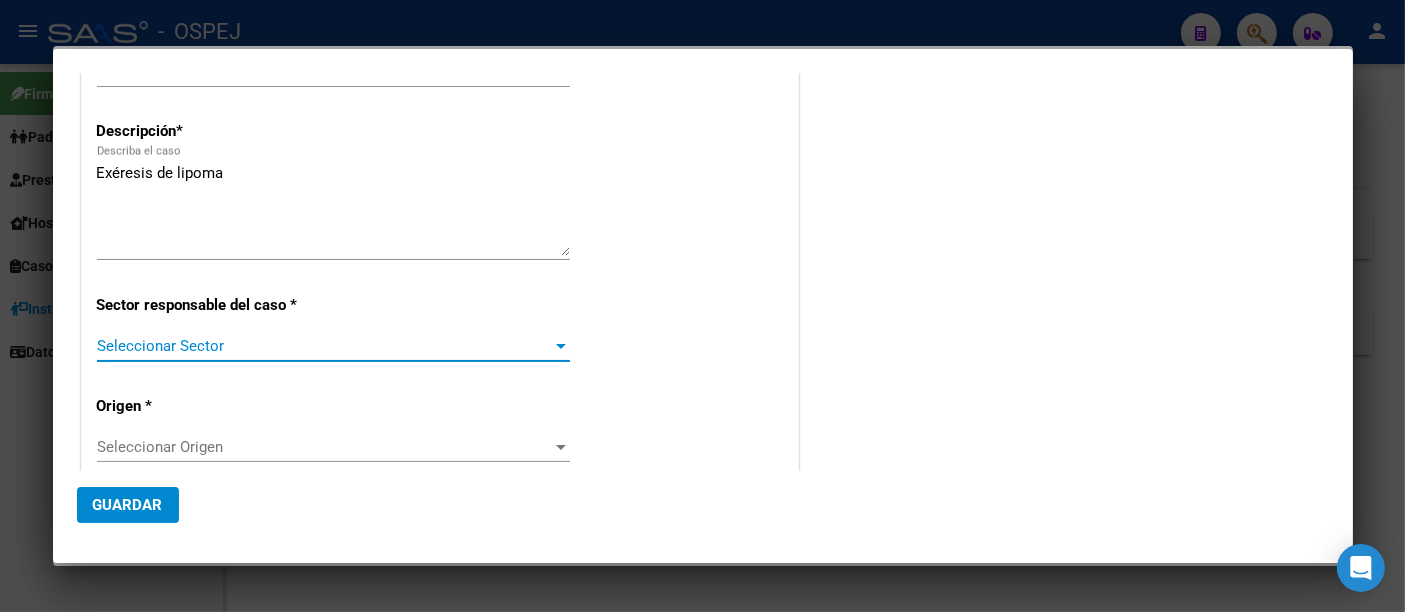 click on "Seleccionar Sector" at bounding box center [324, 346] 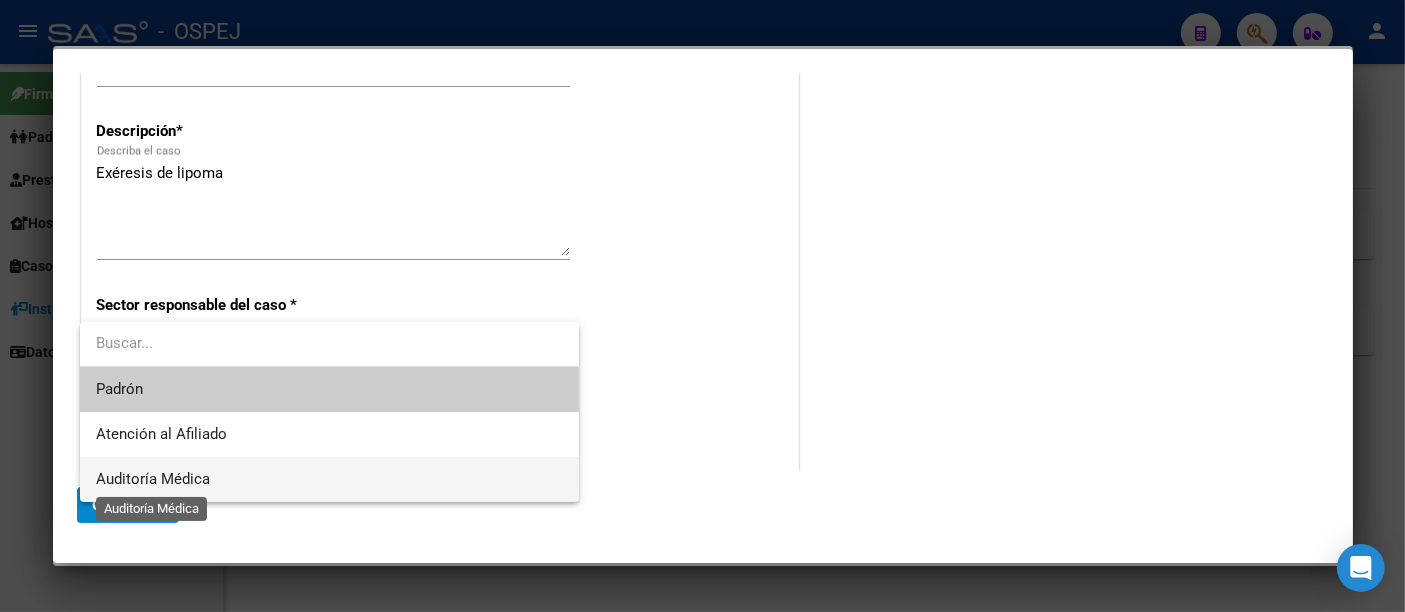 click on "Auditoría Médica" at bounding box center (153, 479) 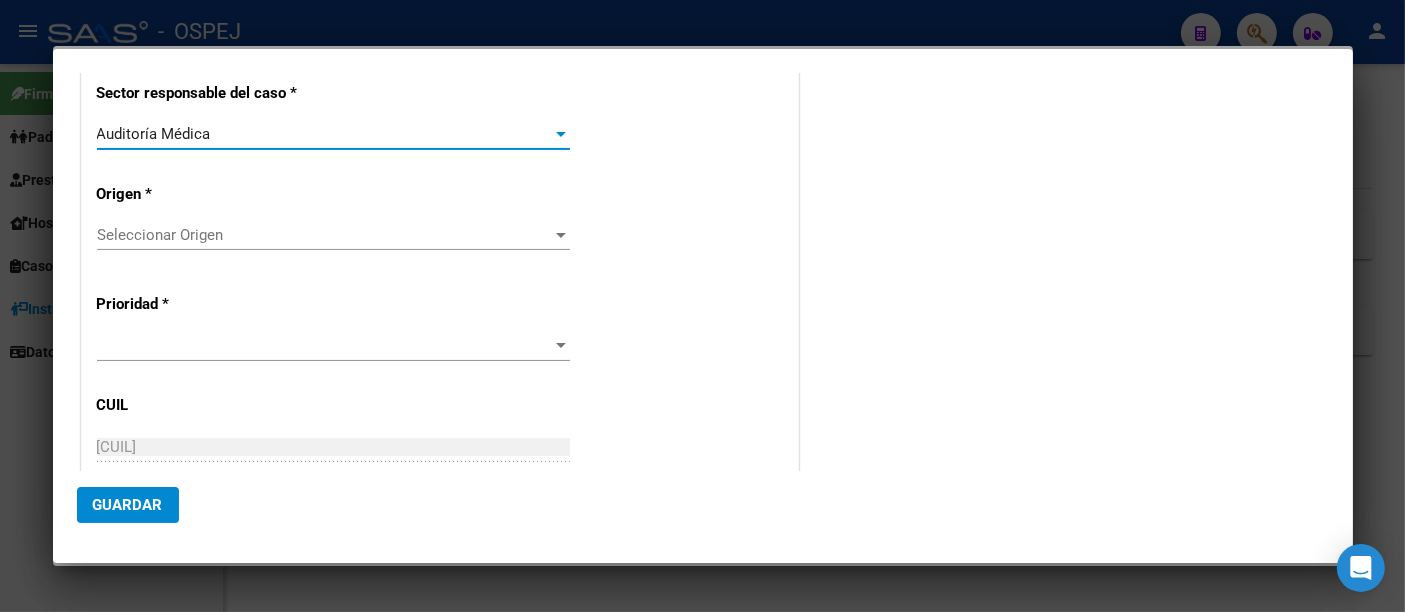 scroll, scrollTop: 444, scrollLeft: 0, axis: vertical 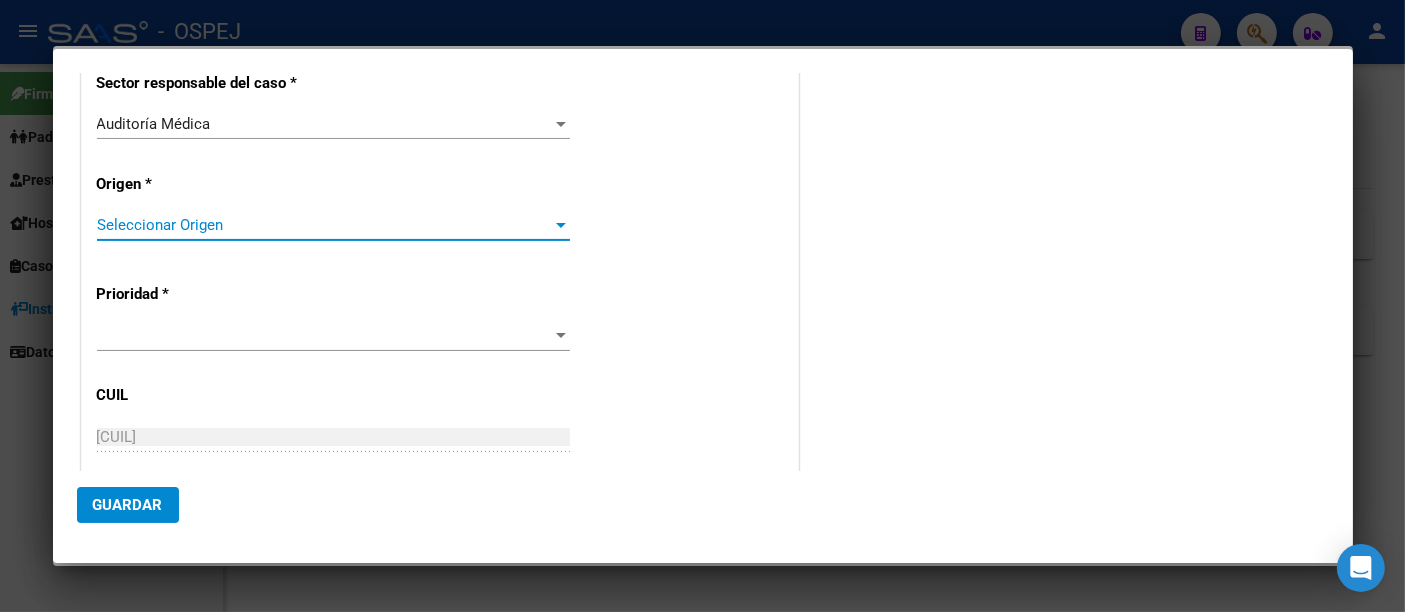 click on "Seleccionar Origen" at bounding box center (324, 225) 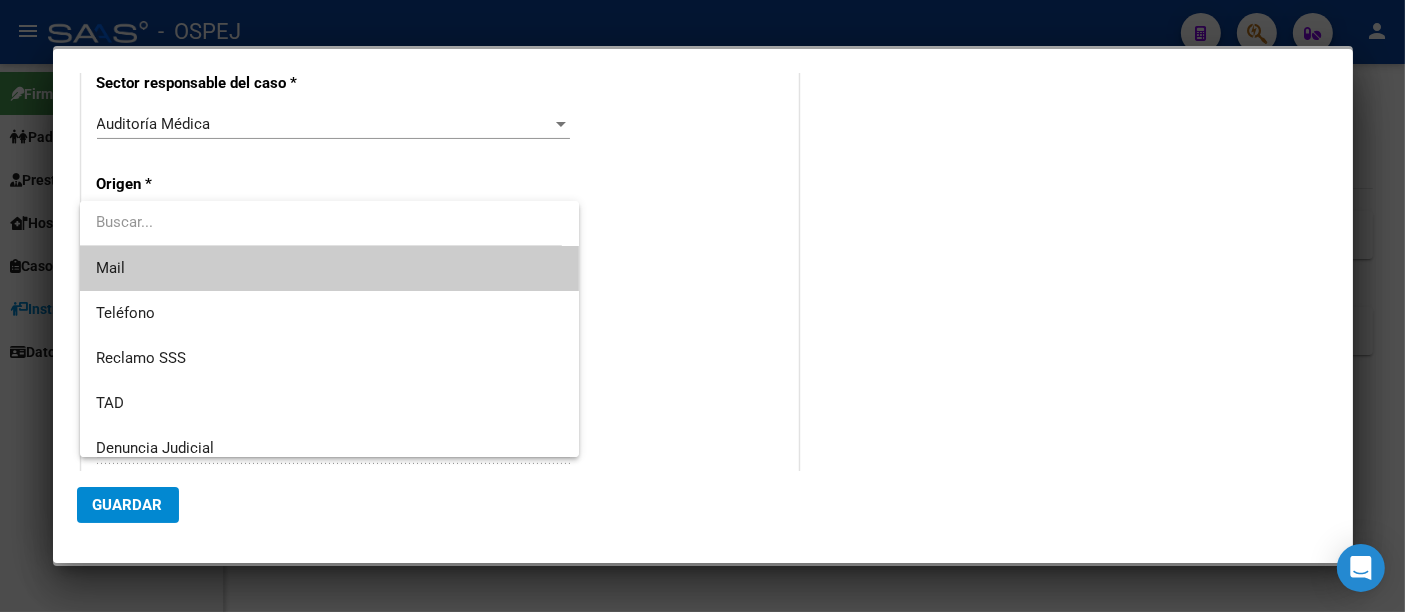 click on "Mail" at bounding box center (329, 268) 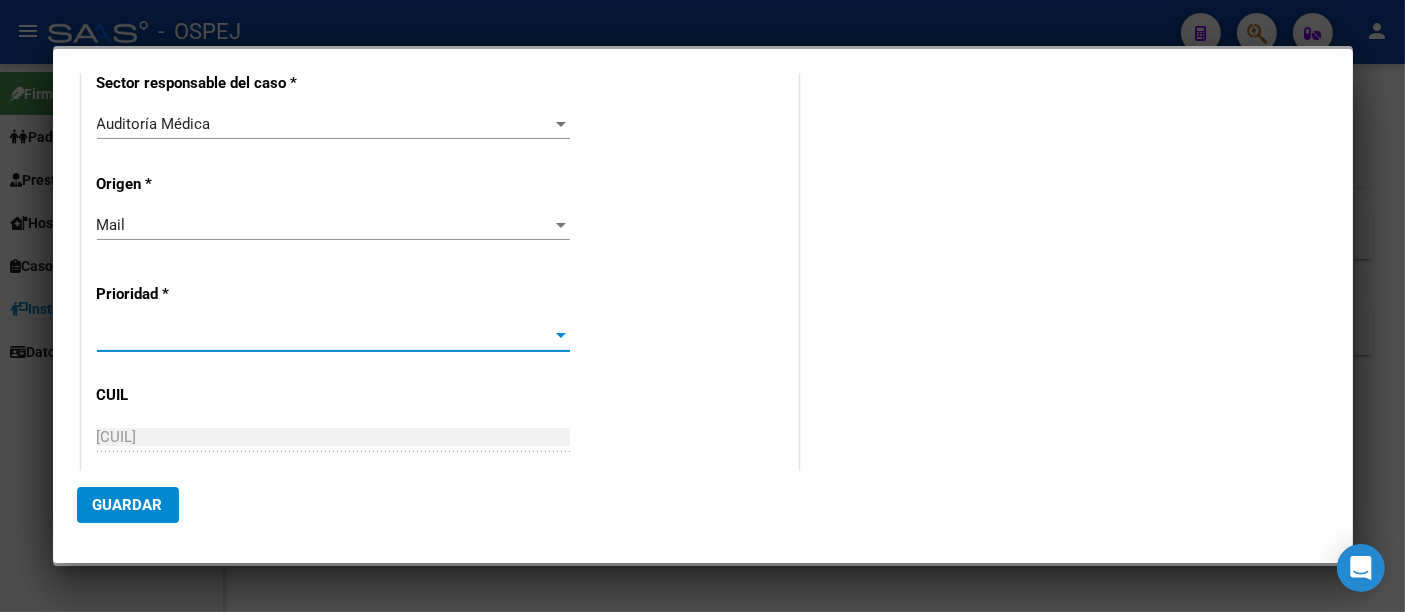click at bounding box center (324, 336) 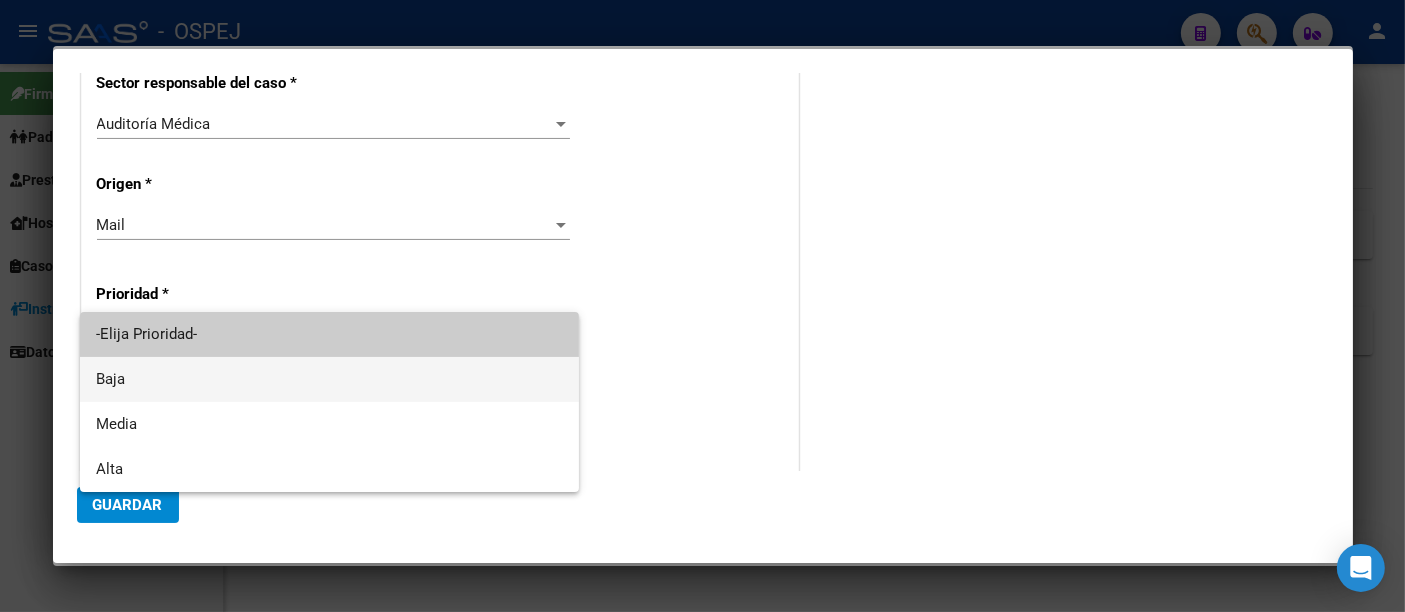 click on "Baja" at bounding box center (329, 379) 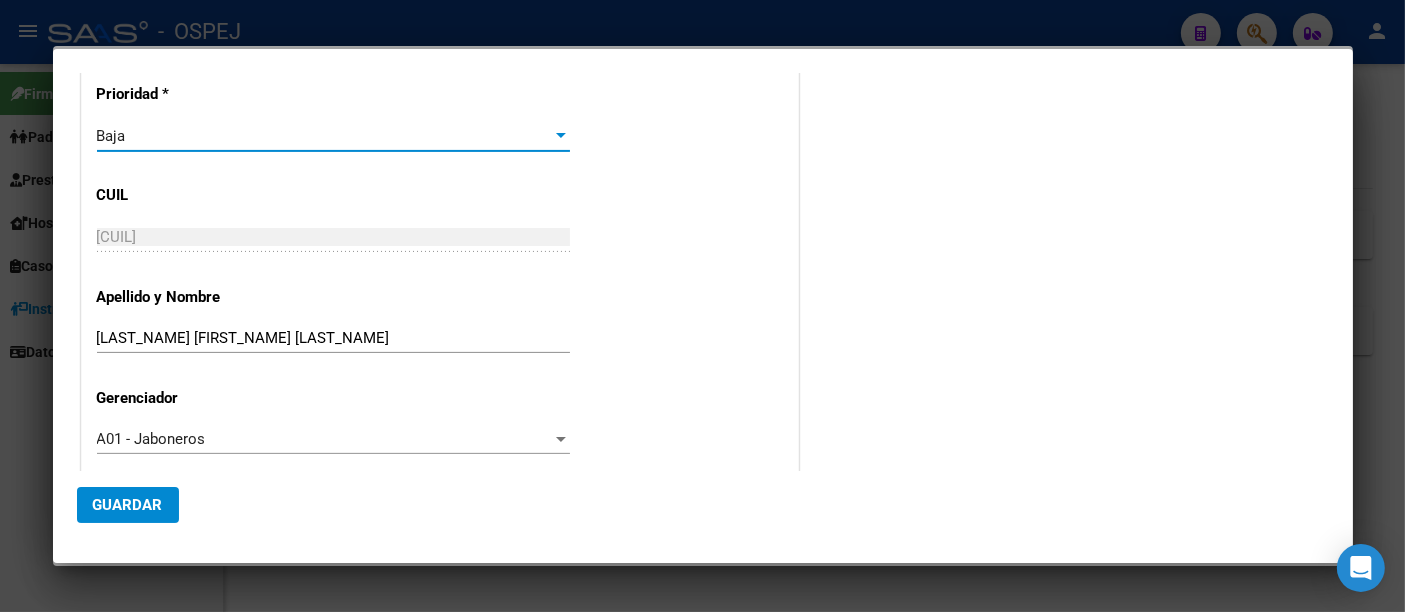 scroll, scrollTop: 664, scrollLeft: 0, axis: vertical 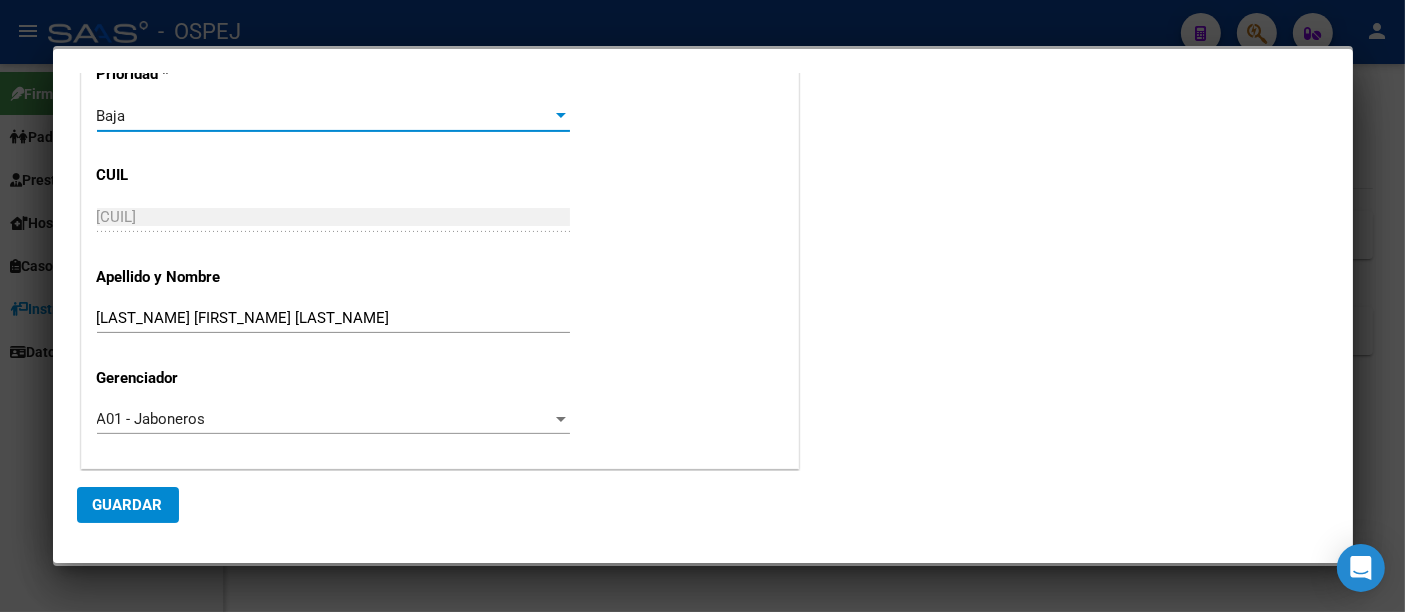 click on "Guardar" 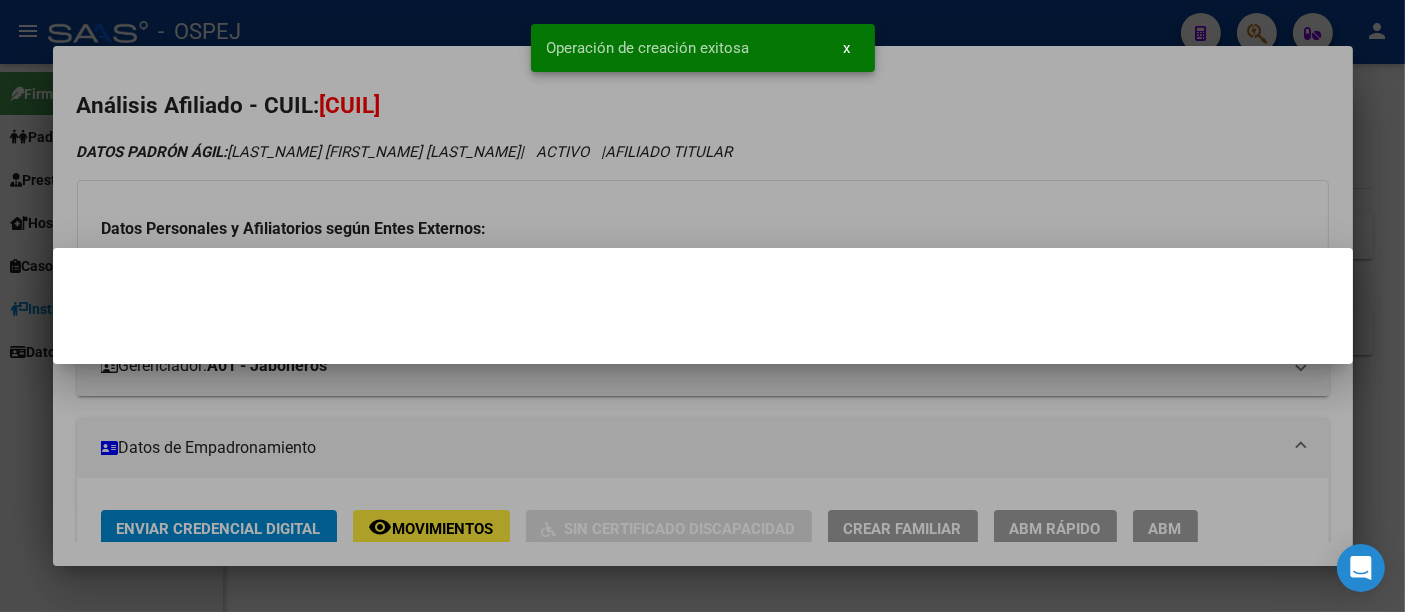 scroll, scrollTop: 0, scrollLeft: 0, axis: both 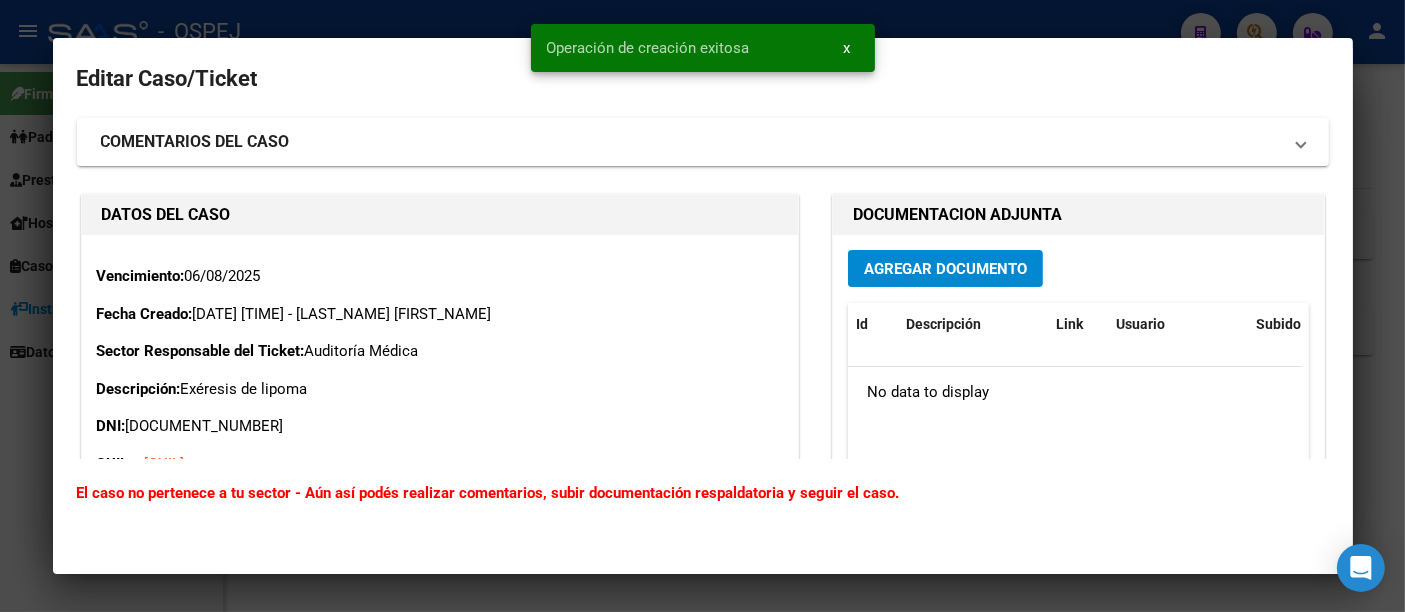 click on "Agregar Documento" at bounding box center [945, 269] 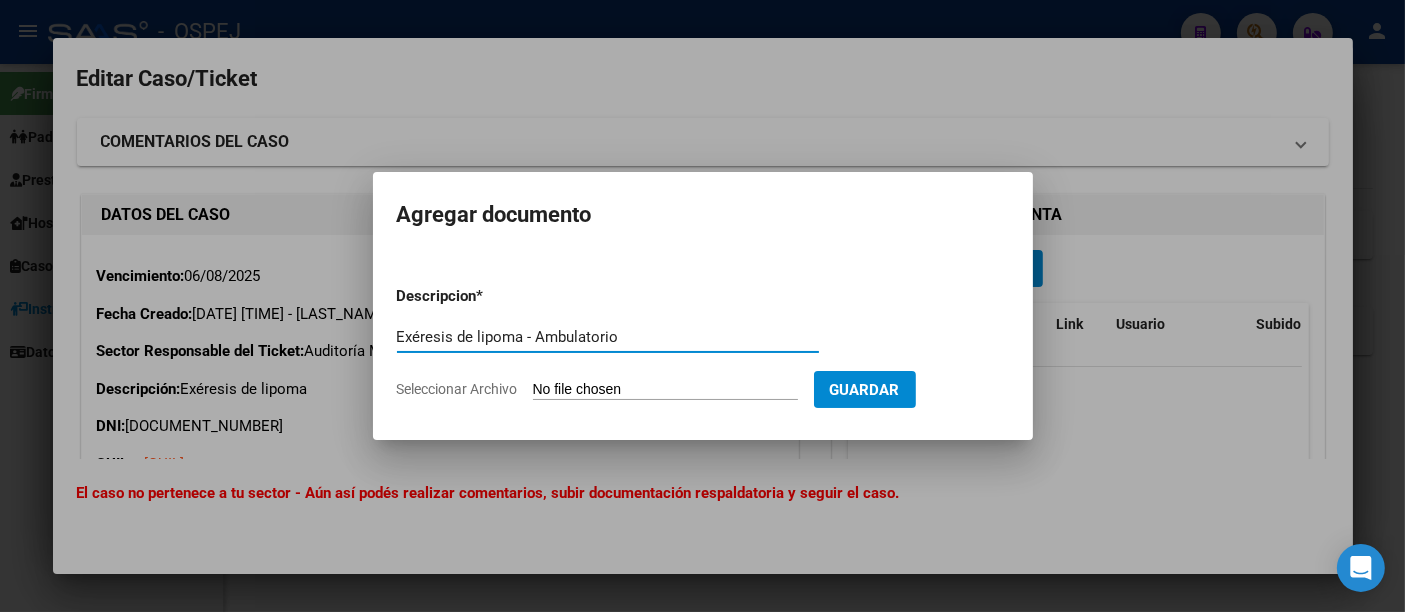 type on "Exéresis de lipoma - Ambulatorio" 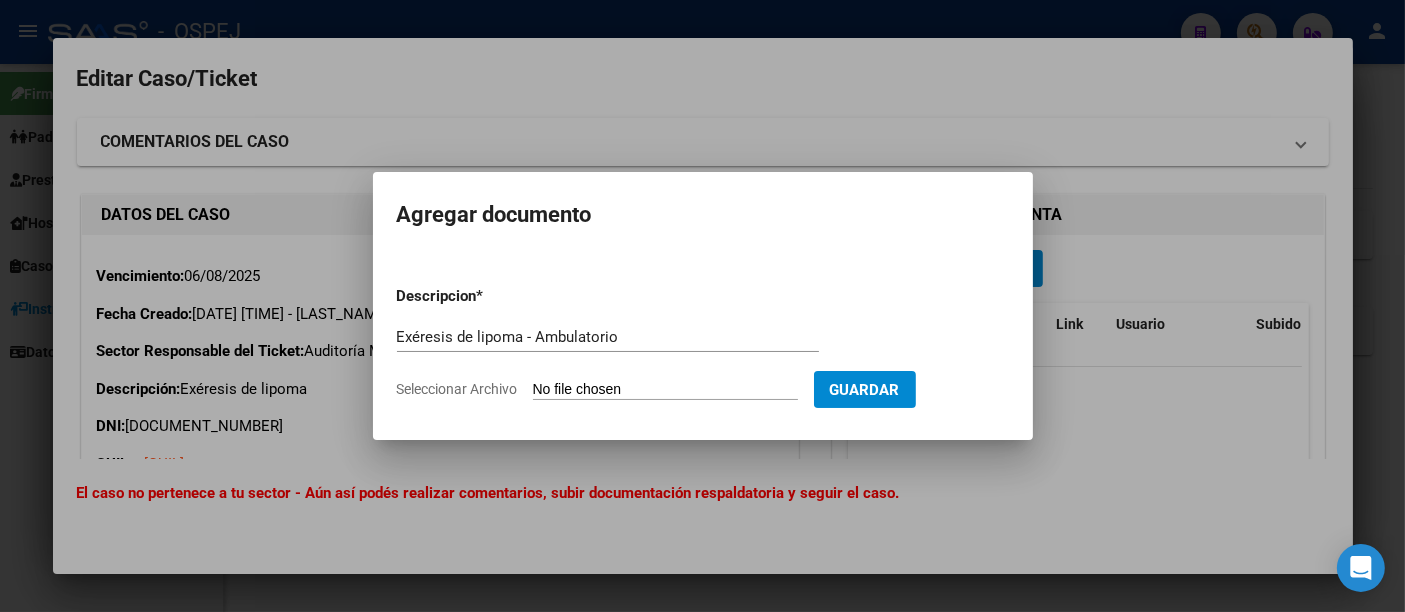type on "C:\fakepath\[LAST_NAME].pdf" 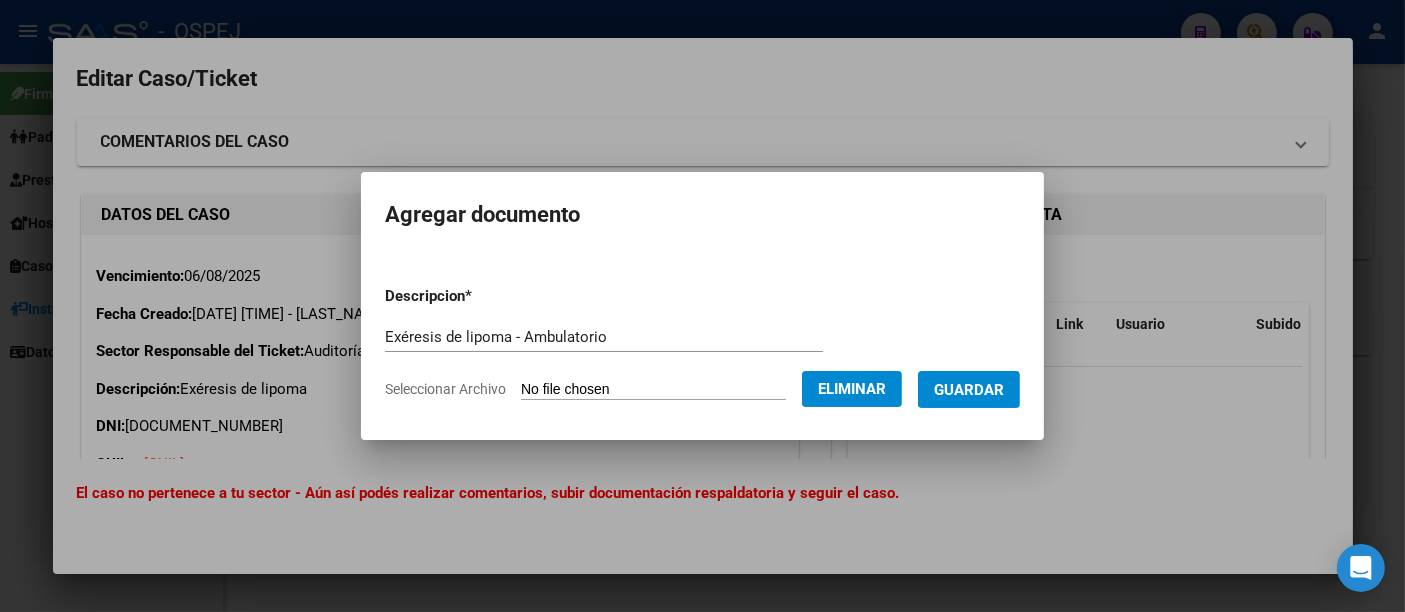 click on "Guardar" at bounding box center [969, 390] 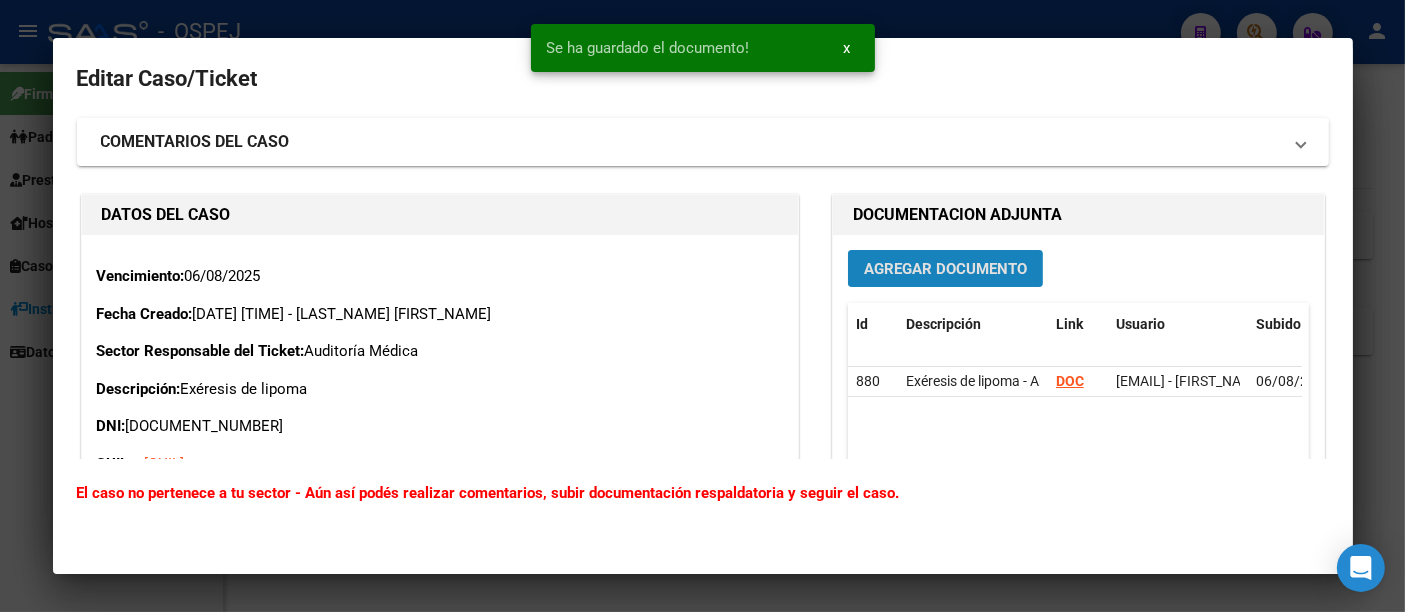 click on "Agregar Documento" at bounding box center (945, 269) 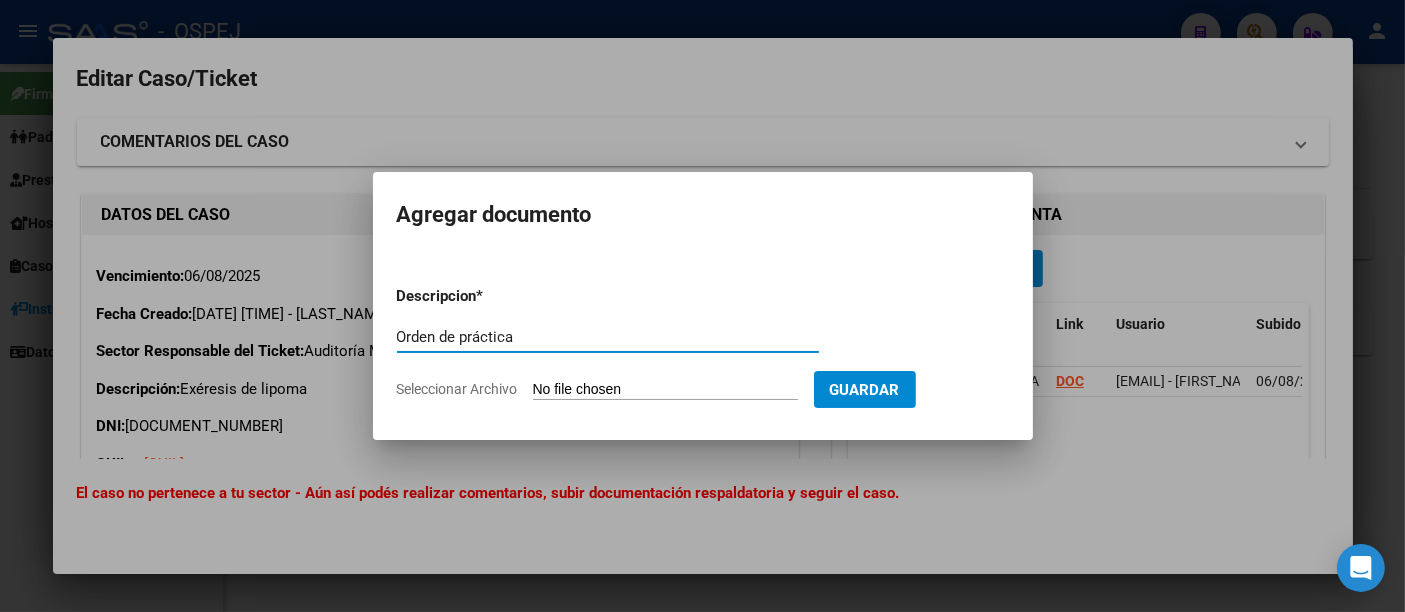type on "Orden de práctica" 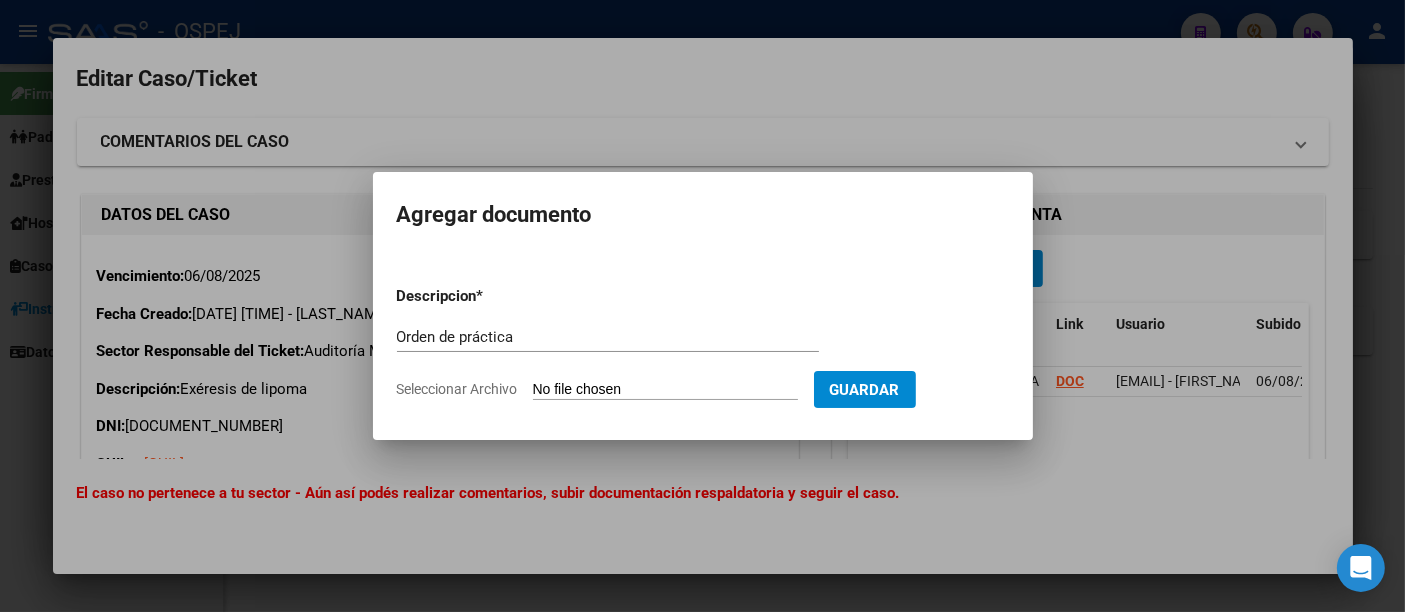 click on "Seleccionar Archivo" at bounding box center (665, 390) 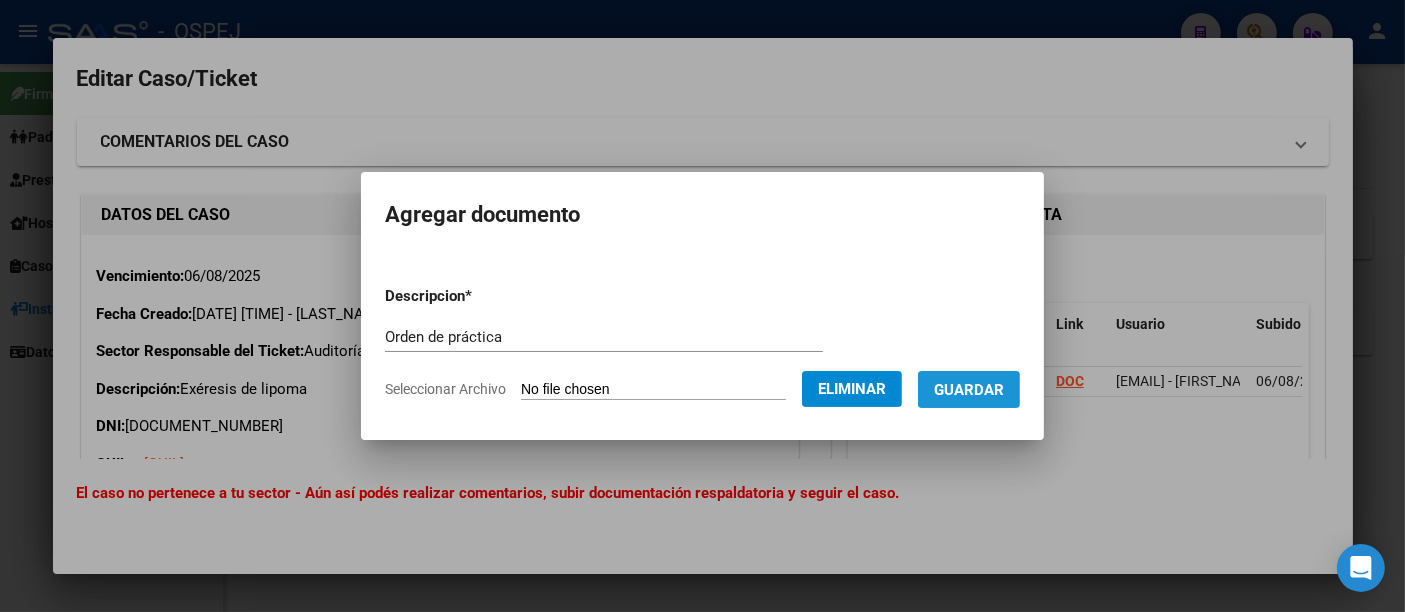 click on "Guardar" at bounding box center (969, 390) 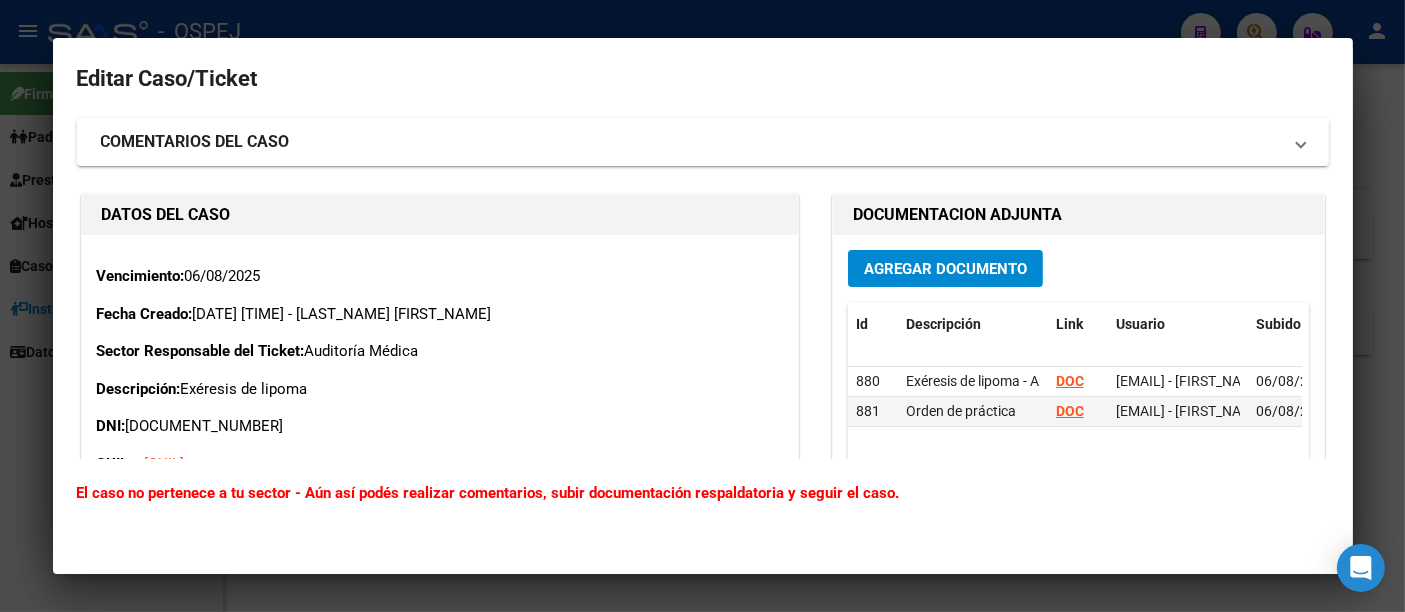 click at bounding box center [702, 306] 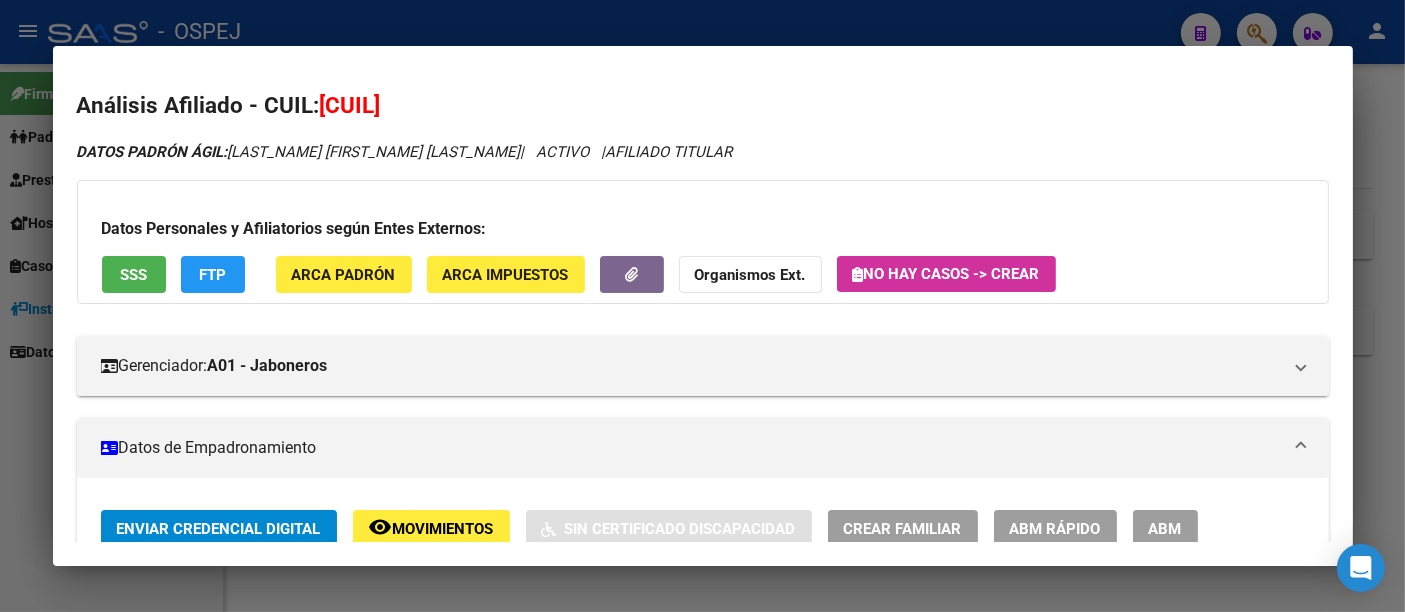 click on "Análisis Afiliado - CUIL:  [CUIL] DATOS PADRÓN ÁGIL:  [LAST_NAME] [FIRST_NAME] [LAST_NAME]     |   ACTIVO   |     AFILIADO TITULAR  Datos Personales y Afiliatorios según Entes Externos: SSS FTP ARCA Padrón ARCA Impuestos Organismos Ext.   No hay casos -> Crear
Gerenciador:      A01 - Jaboneros Atención telefónica: Atención emergencias: Otros Datos Útiles:    Datos de Empadronamiento  Enviar Credencial Digital remove_red_eye Movimientos    Sin Certificado Discapacidad Crear Familiar ABM Rápido ABM Etiquetas: Estado: ACTIVO Última Alta Formal:  [DATE] Comentario ADMIN:  Migración Padrón Completo SSS el [DATE] [TIME] DATOS DEL AFILIADO Apellido:  [FIRST_NAME] [LAST_NAME] [LAST_NAME] CUIL:  [CUIL] Documento:  DU - DOCUMENTO UNICO [DOCUMENT_NUMBER]  Nacionalidad:  ARGENTINA Parentesco:  0 - Titular Estado Civil:  Soltero Discapacitado:    NO (00) Sexo:  M Nacimiento:  [DATE] Edad:  39  Teléfono Particular:                       Provincia:  [STATE] Localidad:  [CITY] Código Postal:" at bounding box center [703, 306] 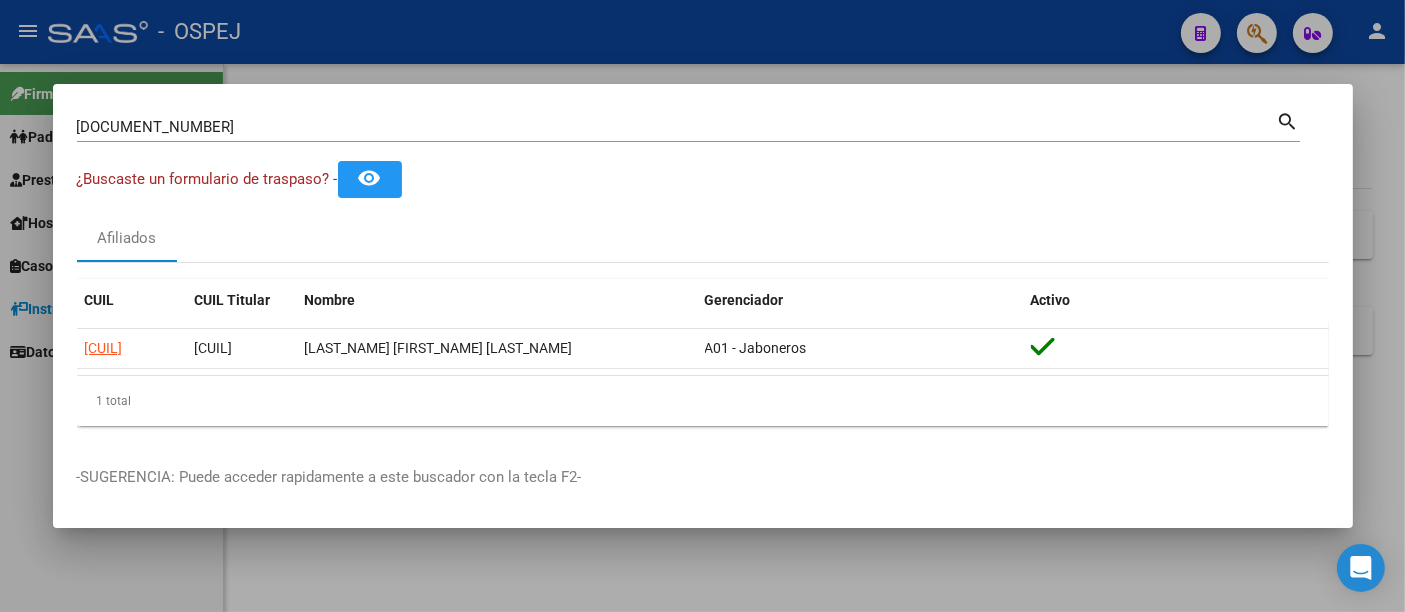 click on "[DOCUMENT_NUMBER]" at bounding box center (677, 127) 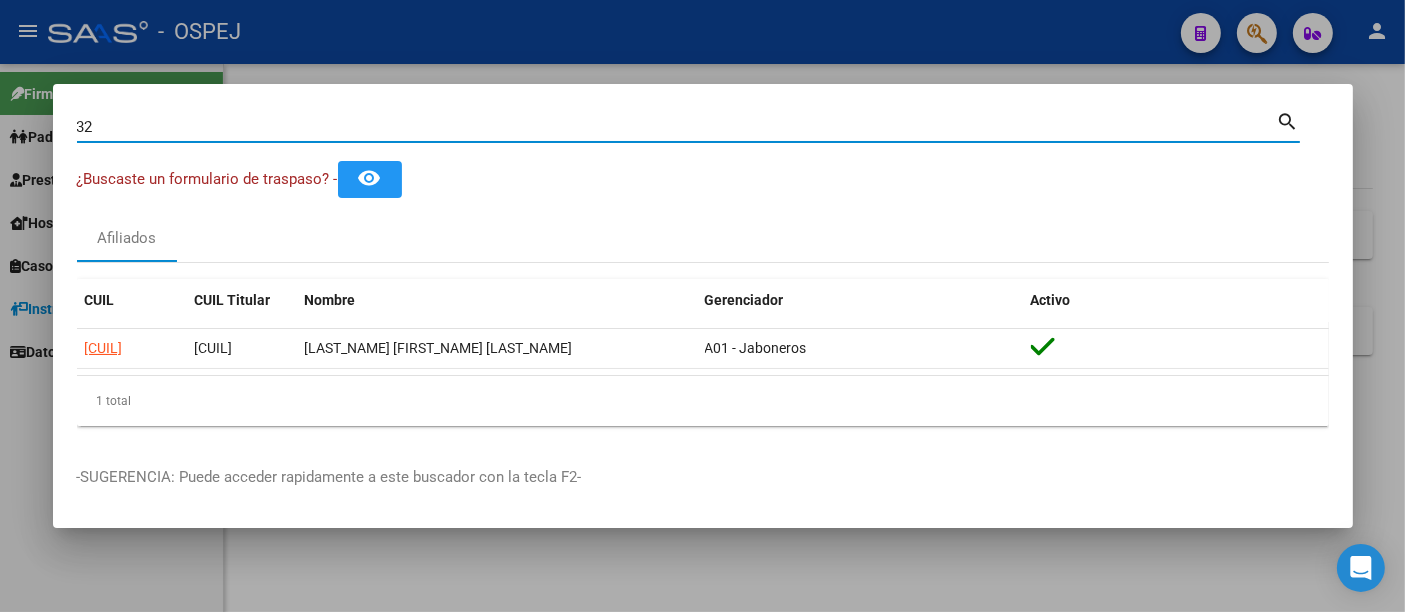 type on "3" 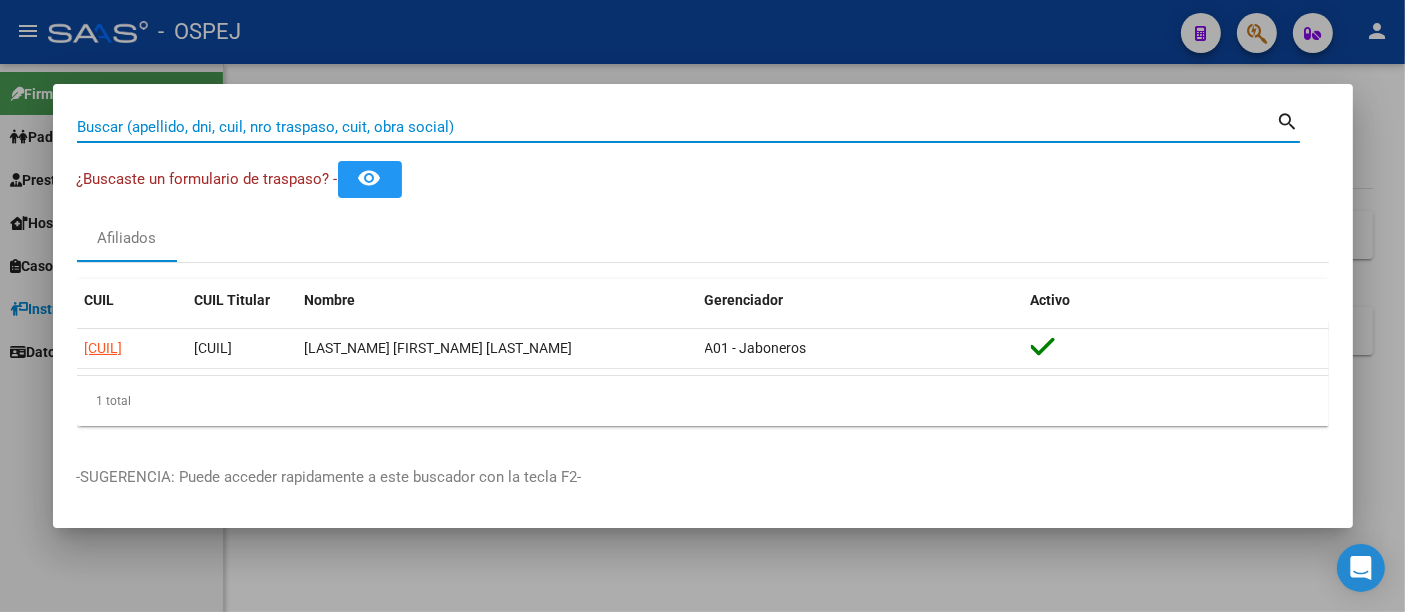 click on "Buscar (apellido, dni, cuil, nro traspaso, cuit, obra social)" at bounding box center (677, 127) 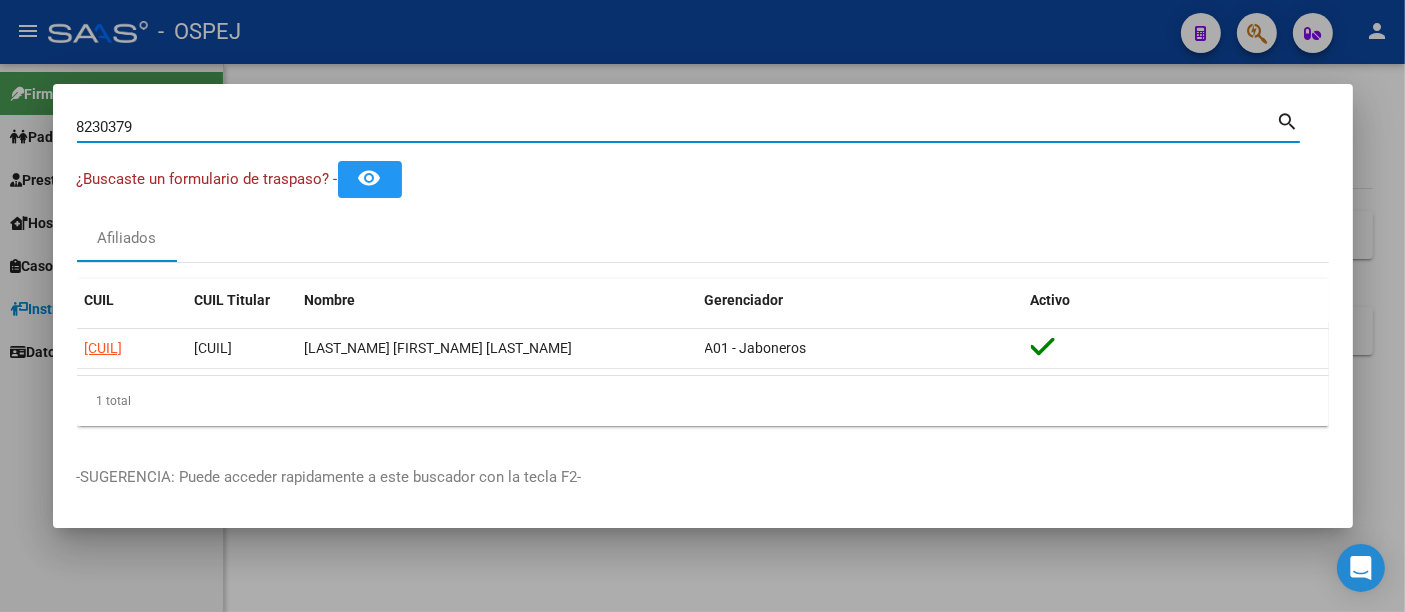 type on "8230379" 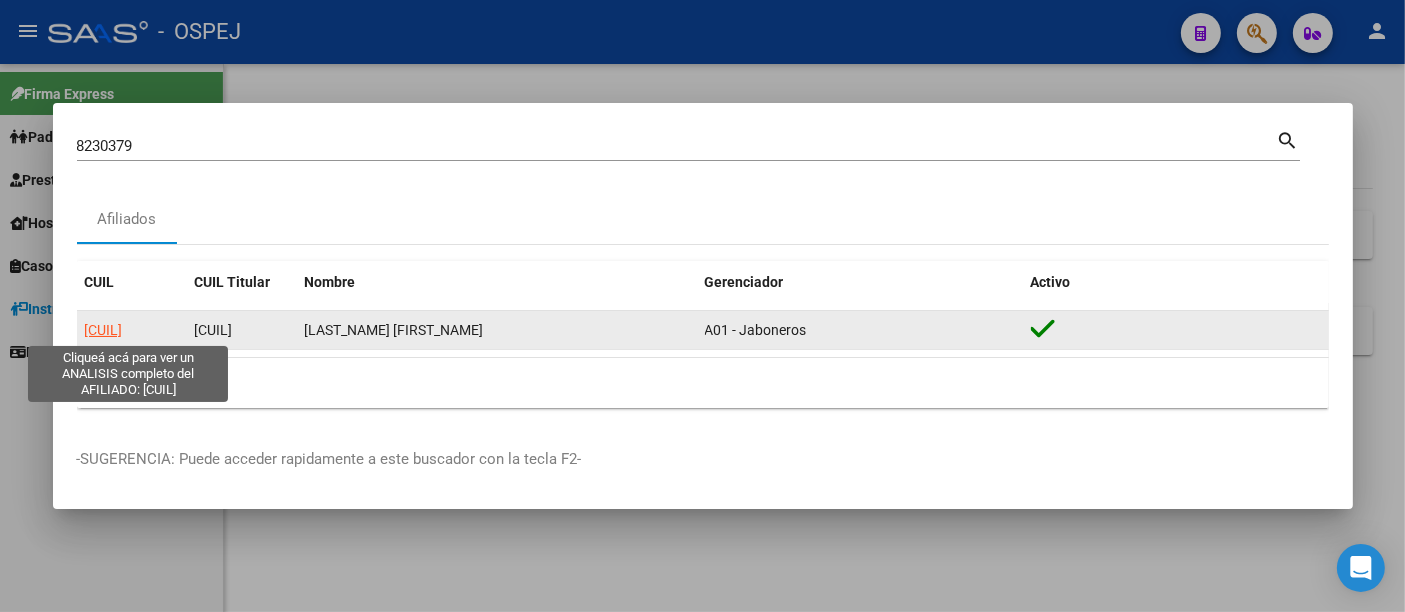 click on "[CUIL]" 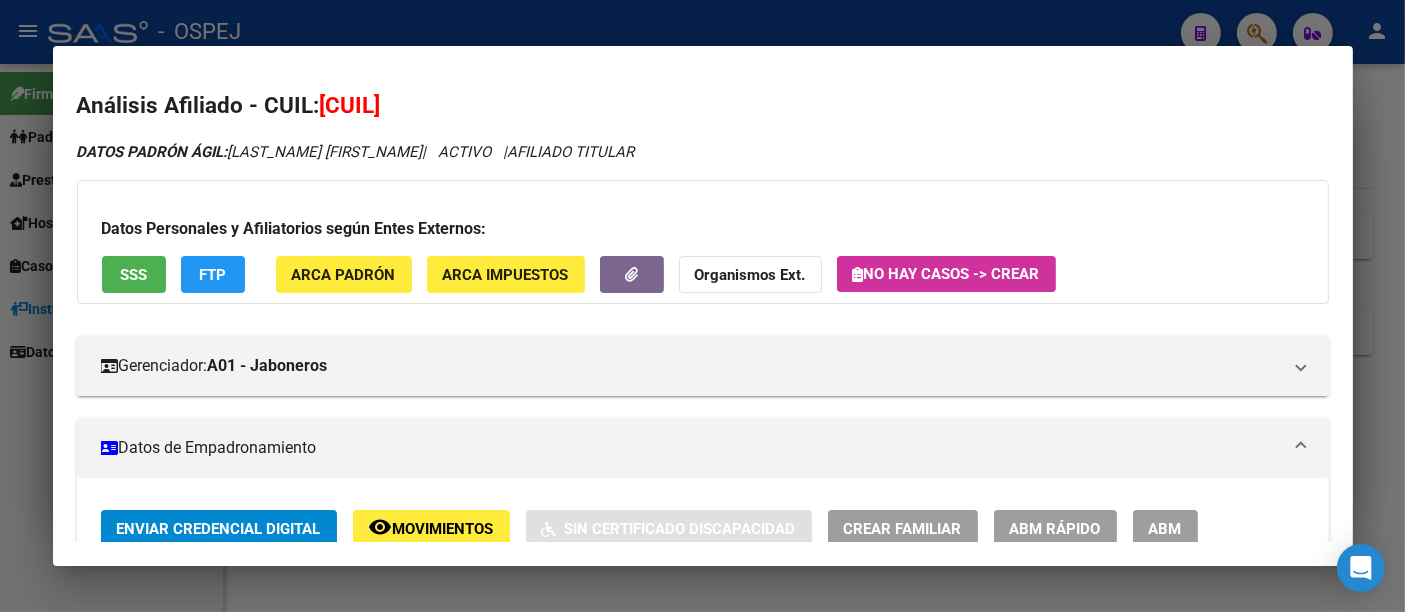 click on "No hay casos -> Crear" 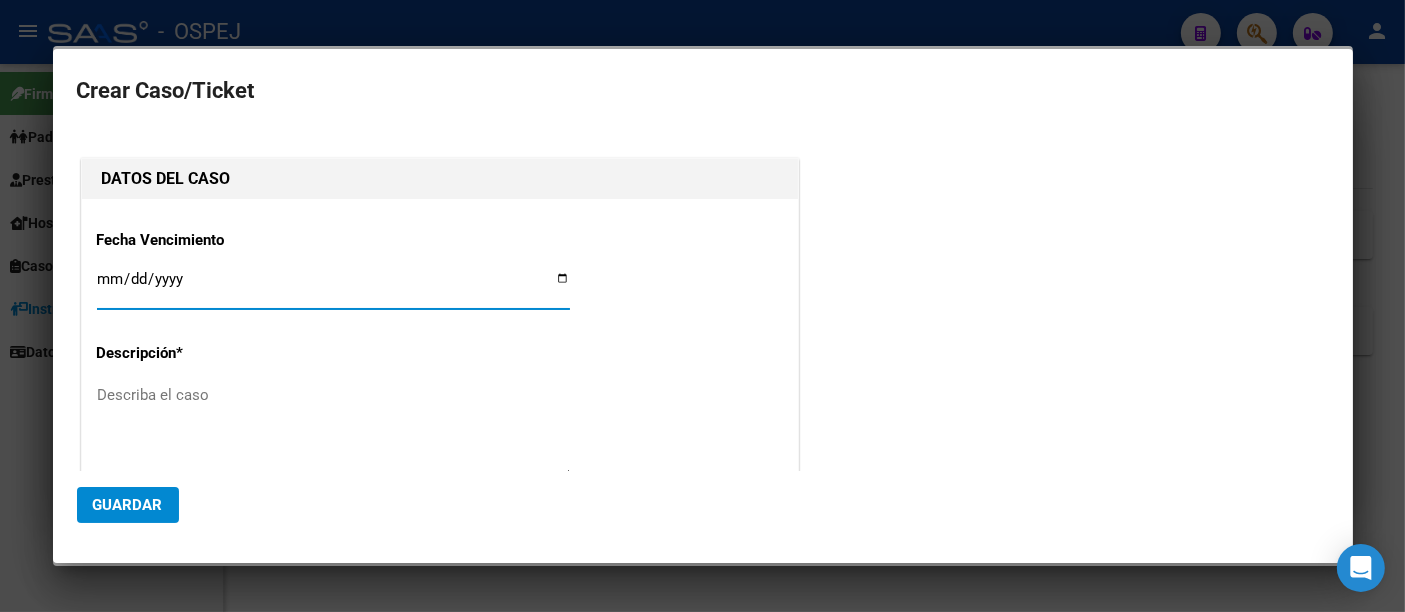 type on "[CUIL]" 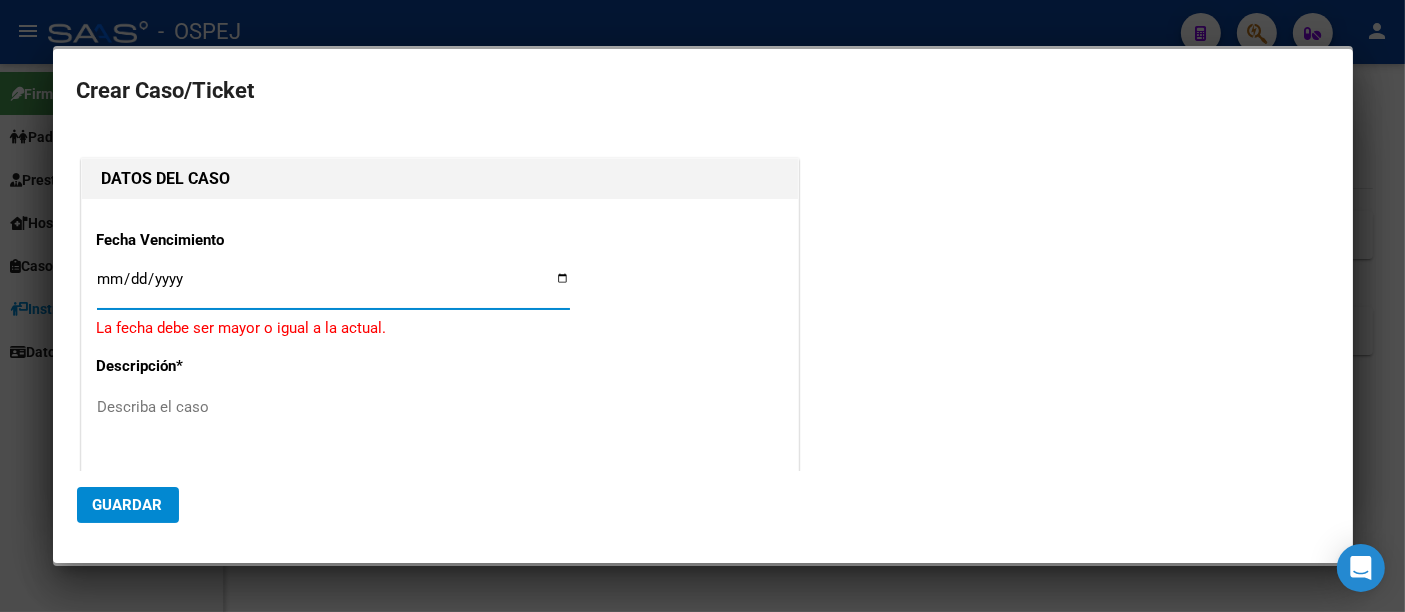 type on "[DATE]" 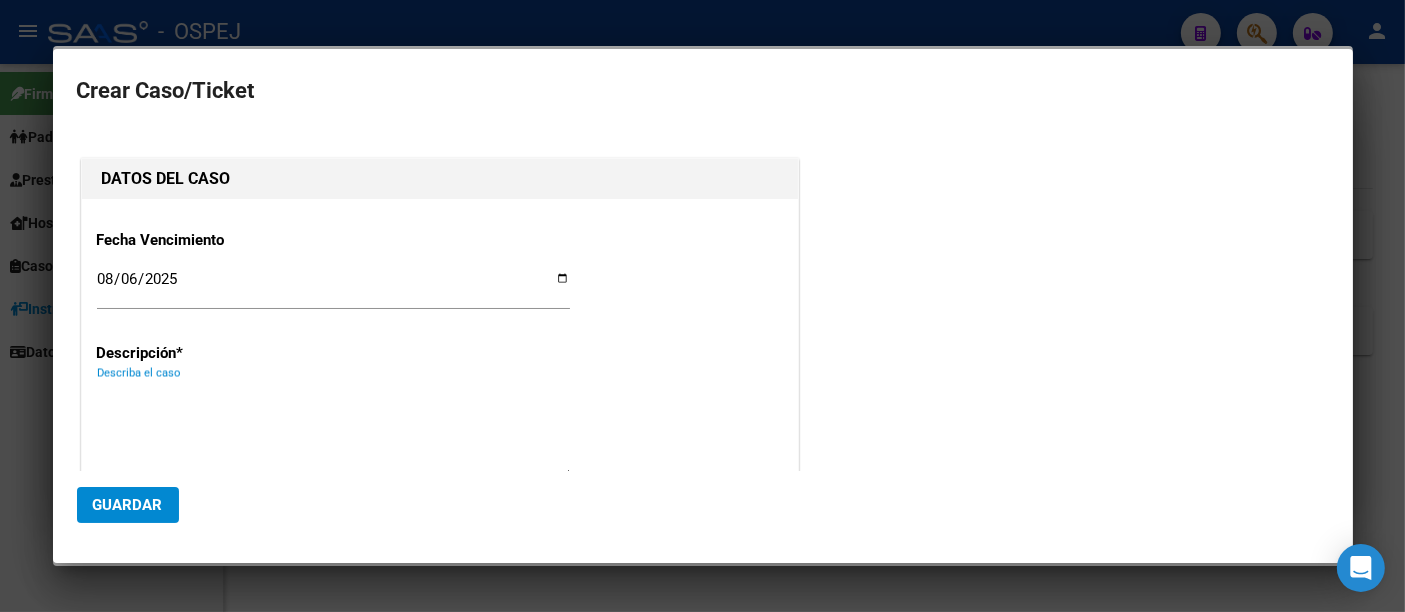 click on "Describa el caso" at bounding box center (333, 431) 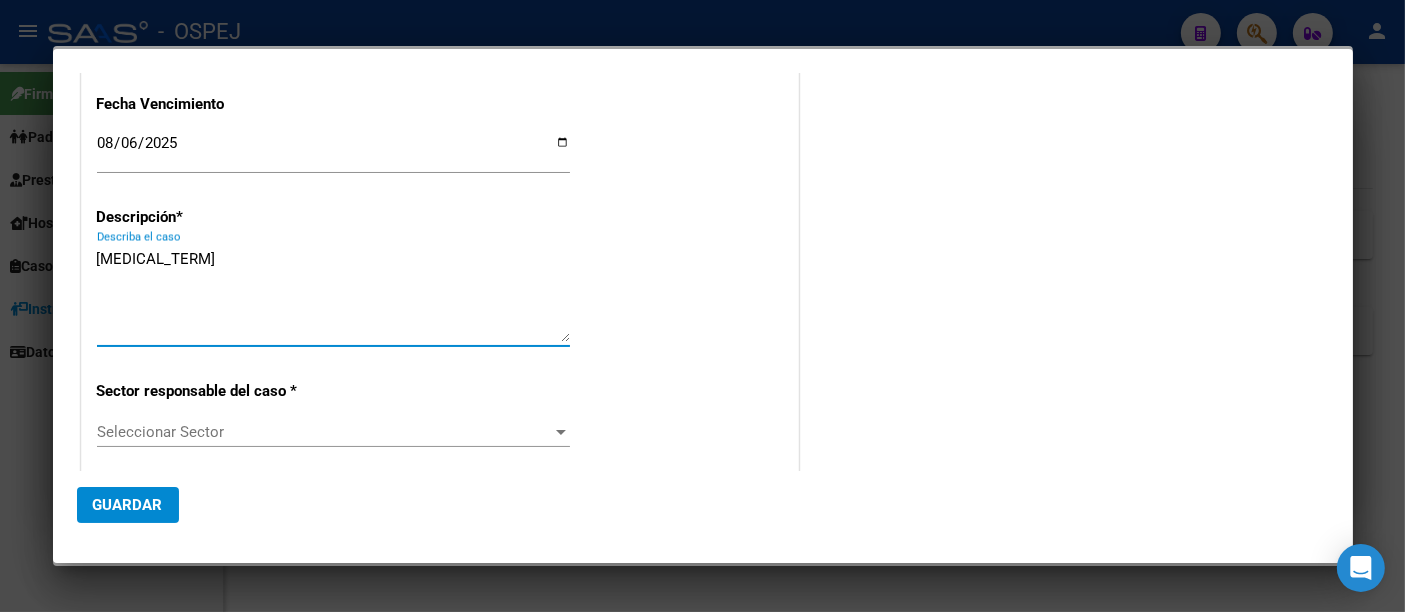 scroll, scrollTop: 333, scrollLeft: 0, axis: vertical 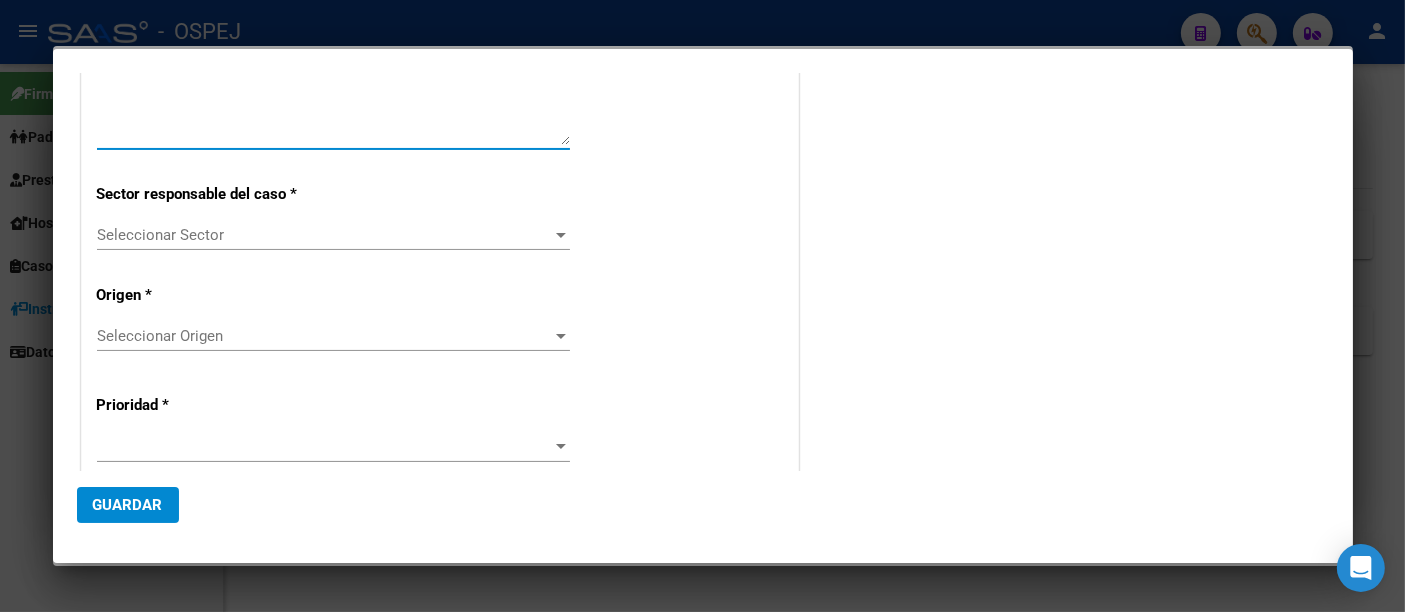 type on "[MEDICAL_TERM]" 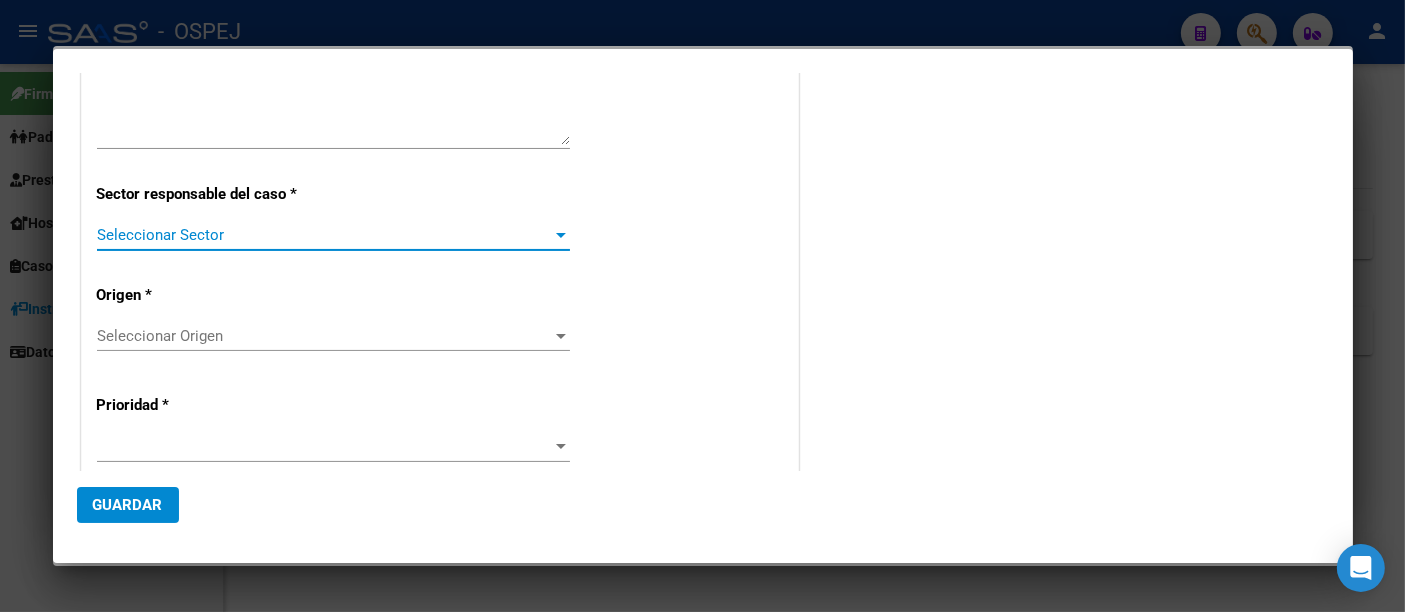 click on "Seleccionar Sector" at bounding box center [324, 235] 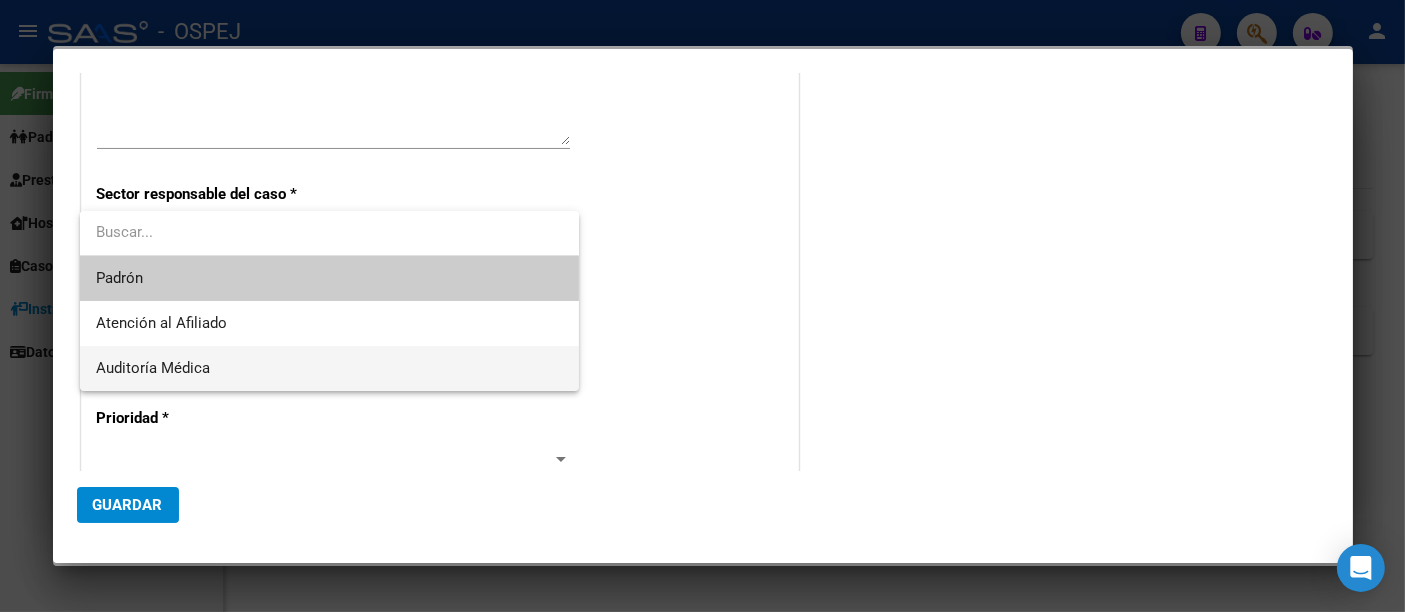 click on "Auditoría Médica" at bounding box center (329, 368) 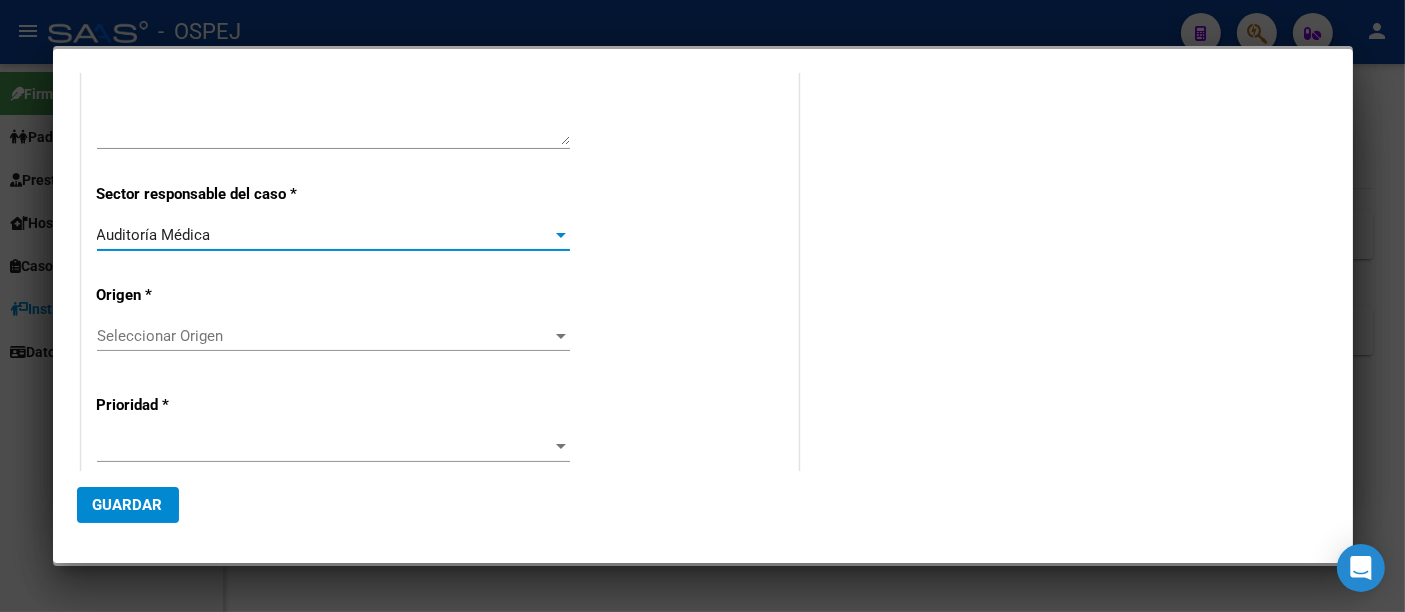 click on "Seleccionar Origen" at bounding box center (324, 336) 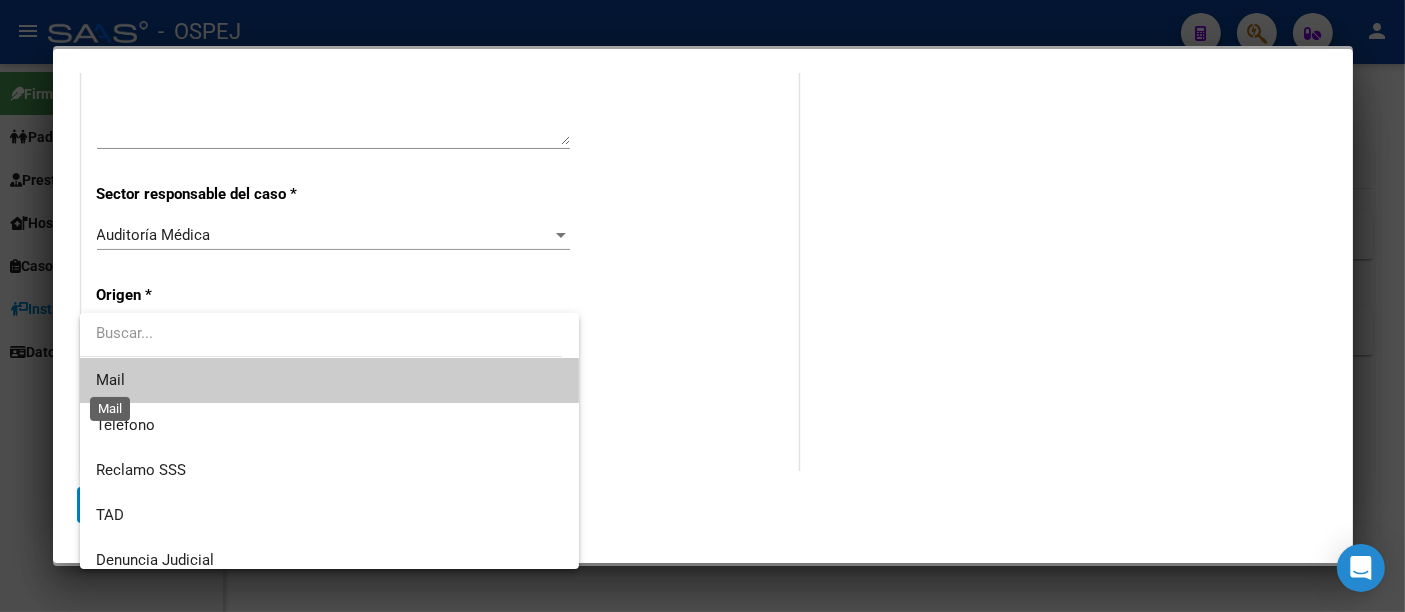 click on "Mail" at bounding box center [110, 380] 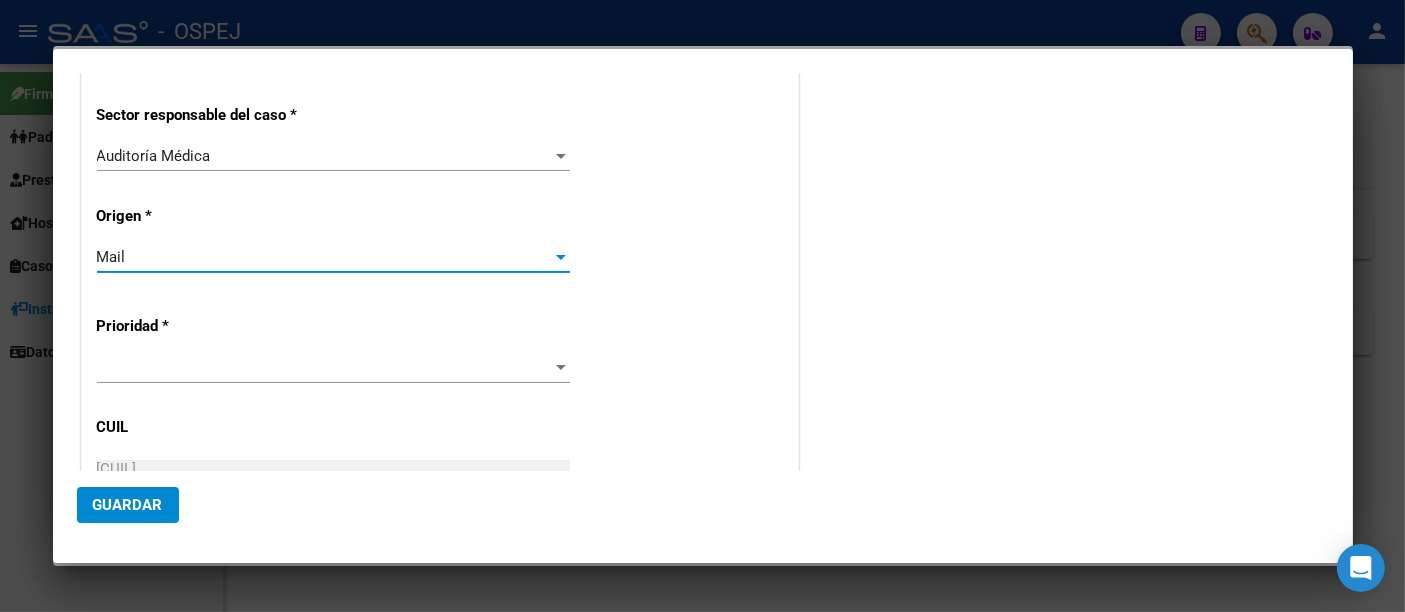 scroll, scrollTop: 444, scrollLeft: 0, axis: vertical 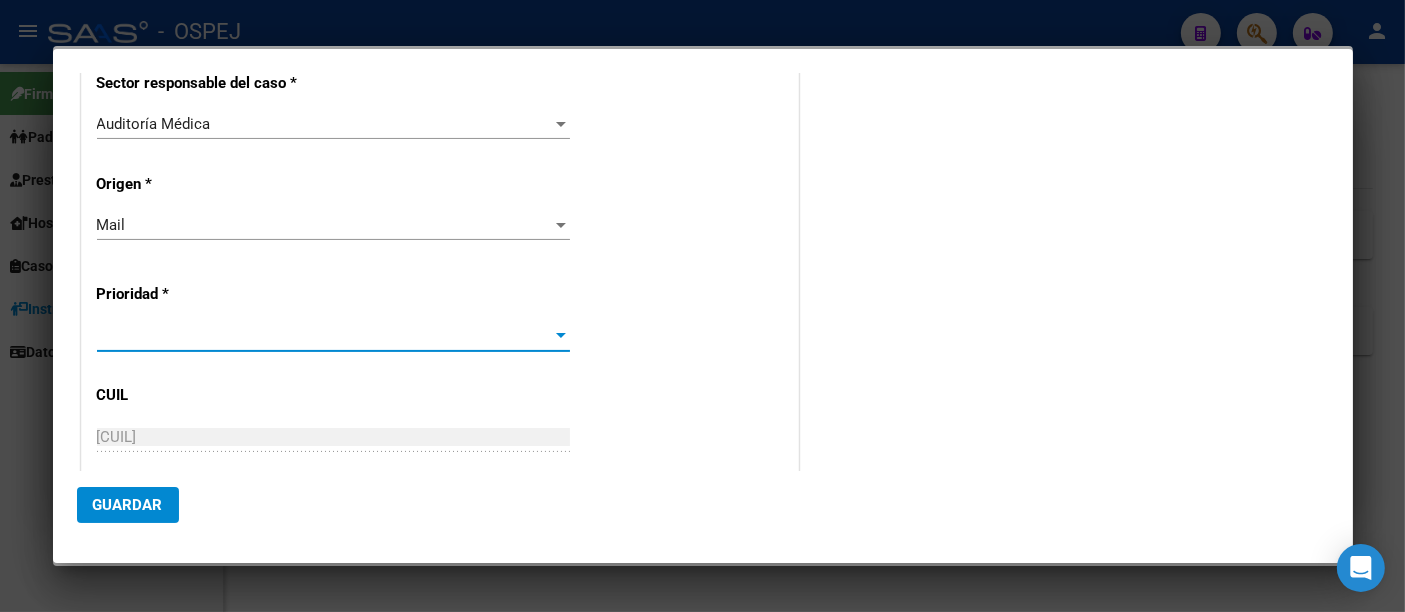 click at bounding box center (324, 336) 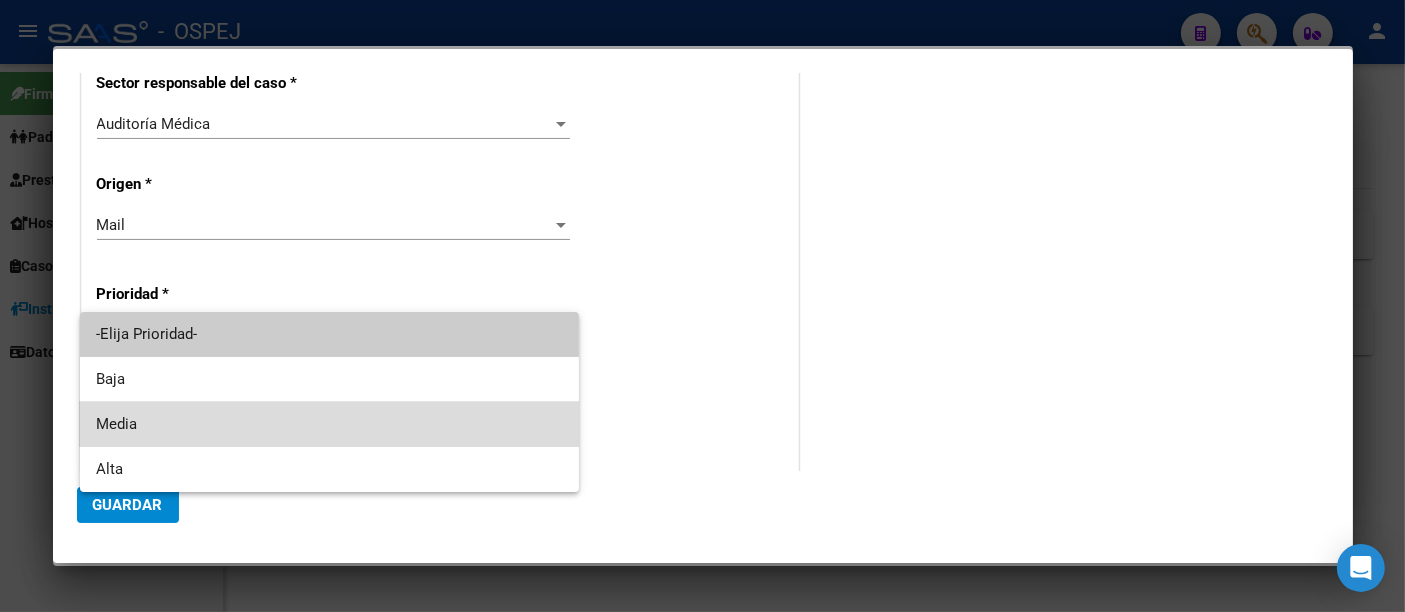 click on "Media" at bounding box center [329, 424] 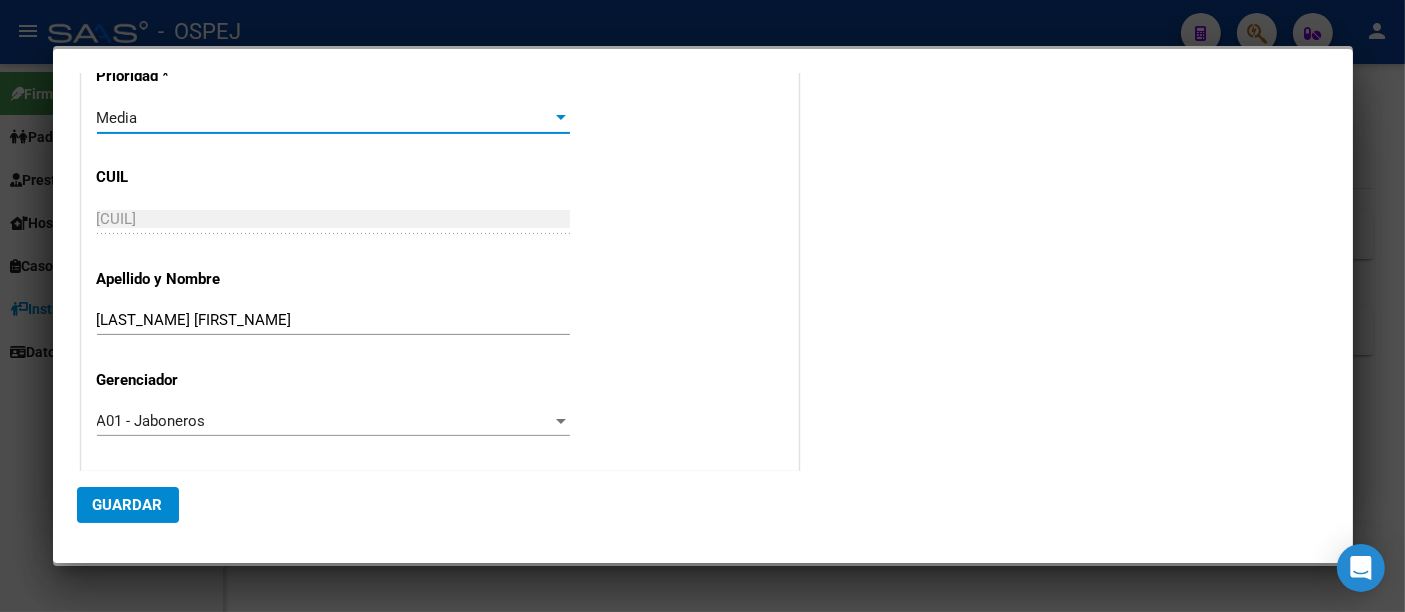 scroll, scrollTop: 664, scrollLeft: 0, axis: vertical 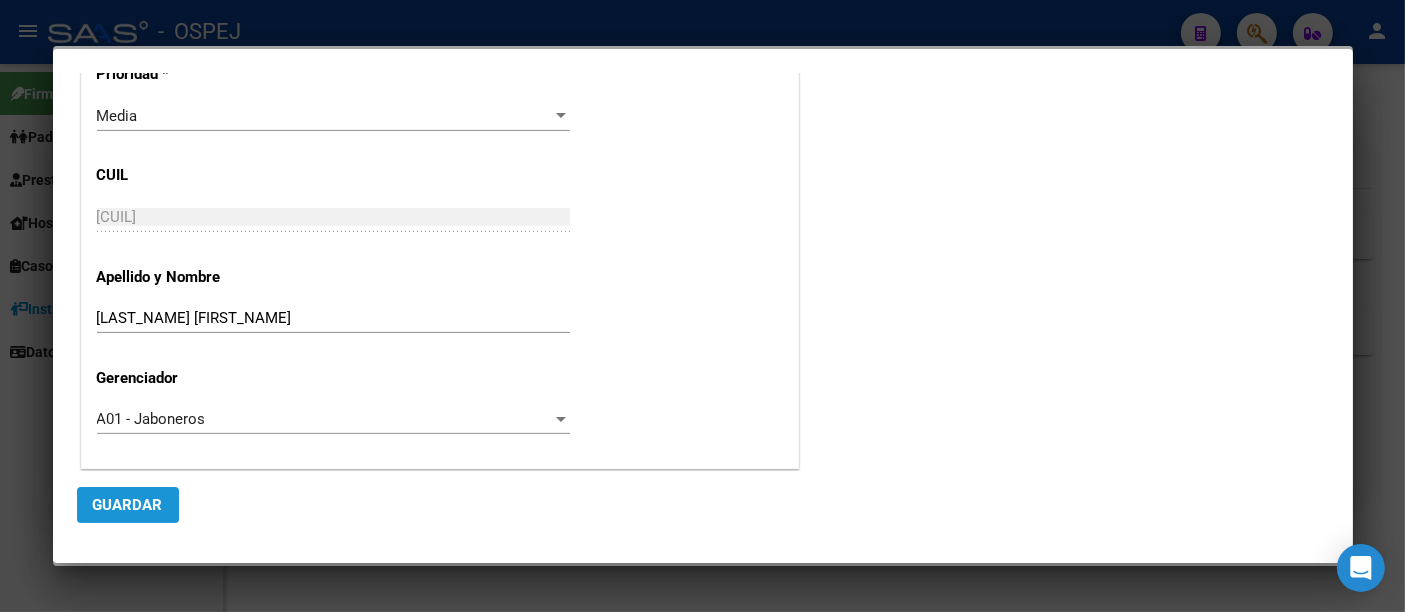 click on "Guardar" 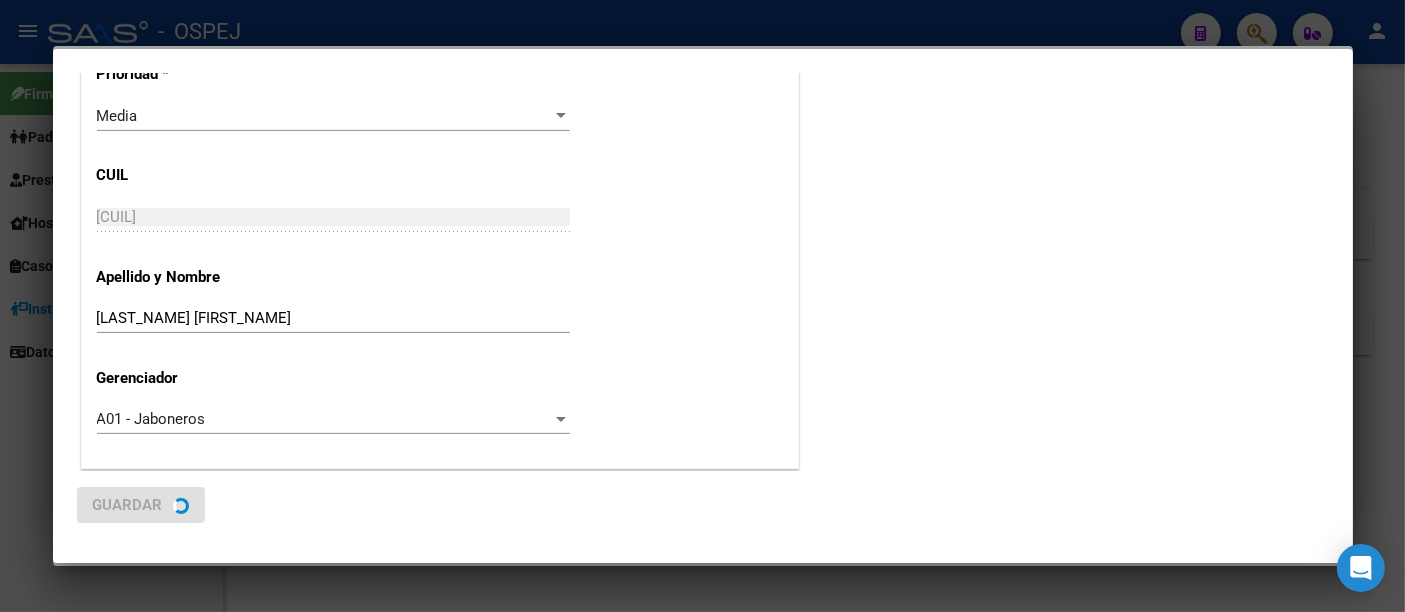 scroll, scrollTop: 0, scrollLeft: 0, axis: both 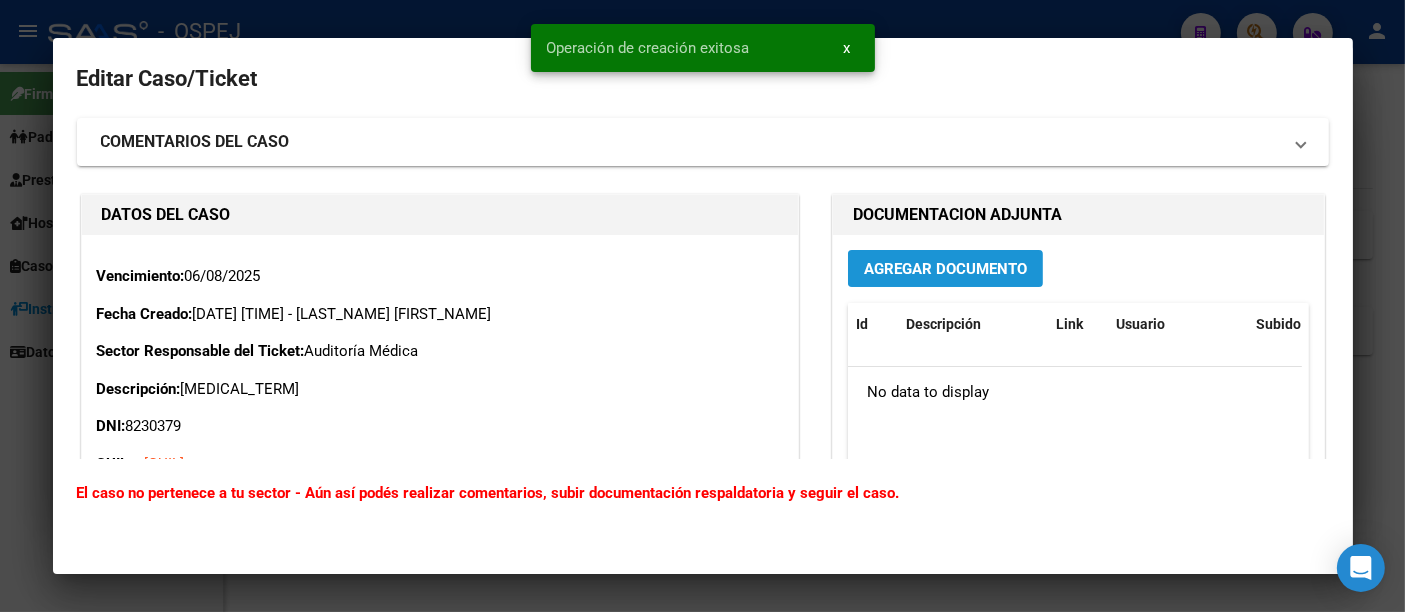 click on "Agregar Documento" at bounding box center (945, 269) 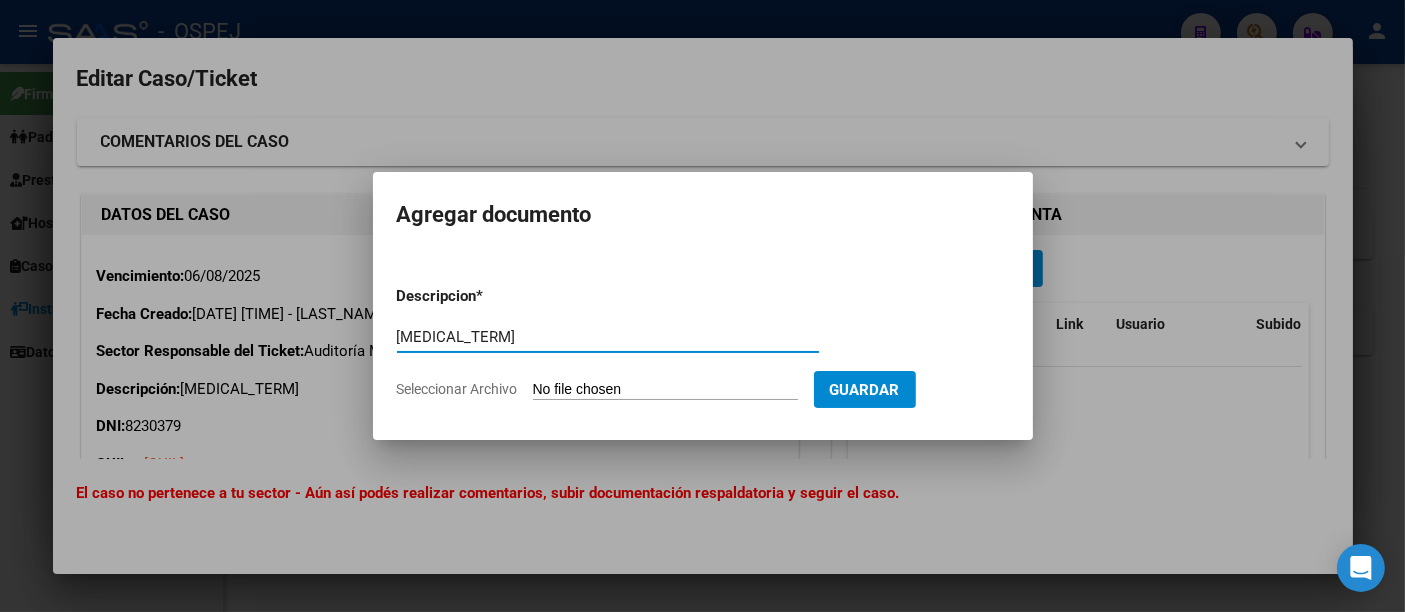 type on "[MEDICAL_TERM]" 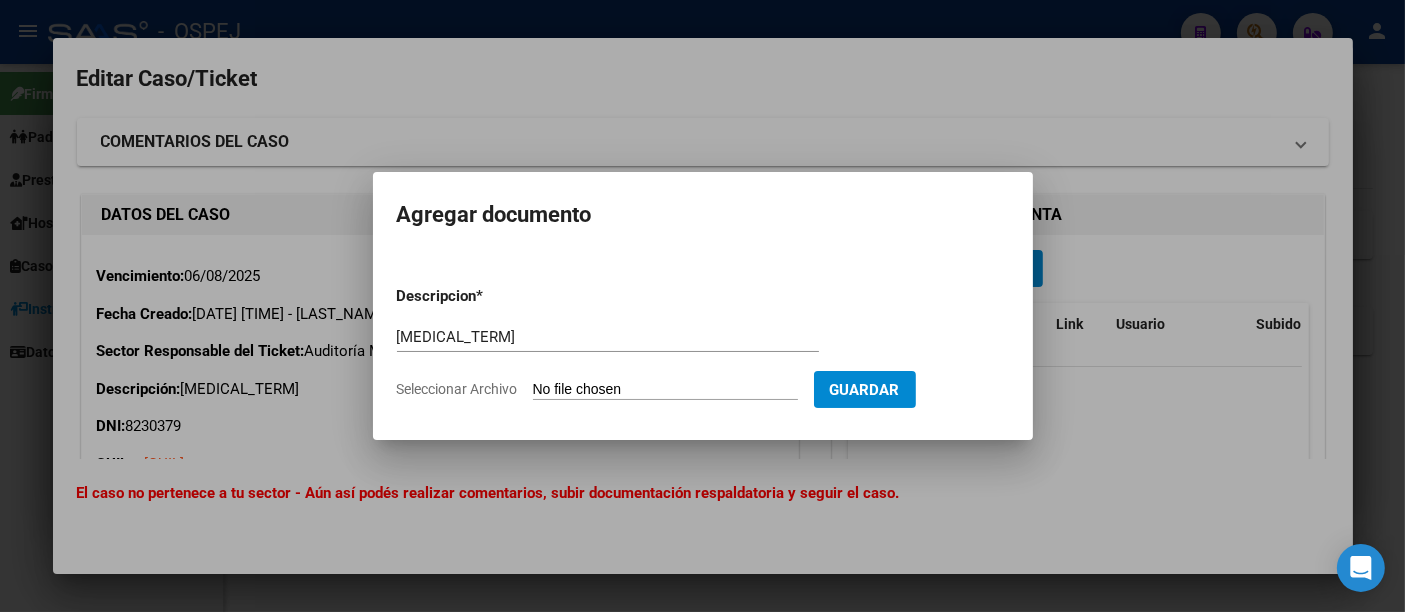 type on "C:\fakepath\[LAST_NAME] [FIRST_NAME].pdf" 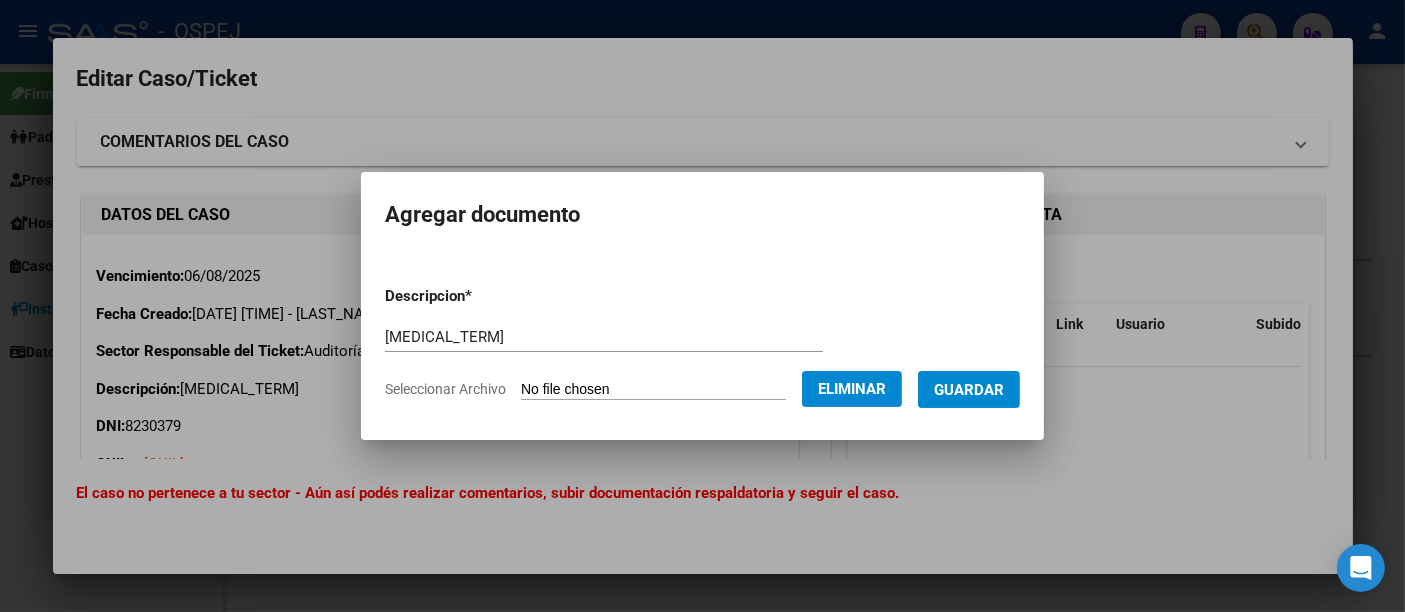 click on "Guardar" at bounding box center (969, 390) 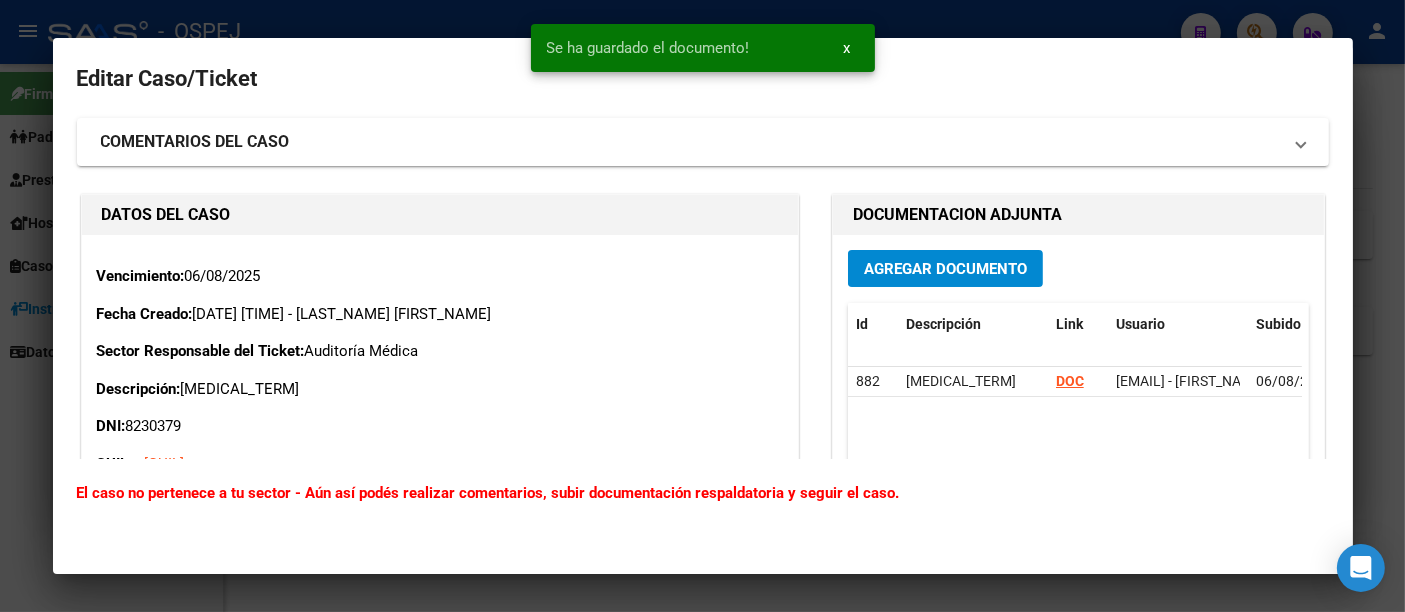 click at bounding box center (702, 306) 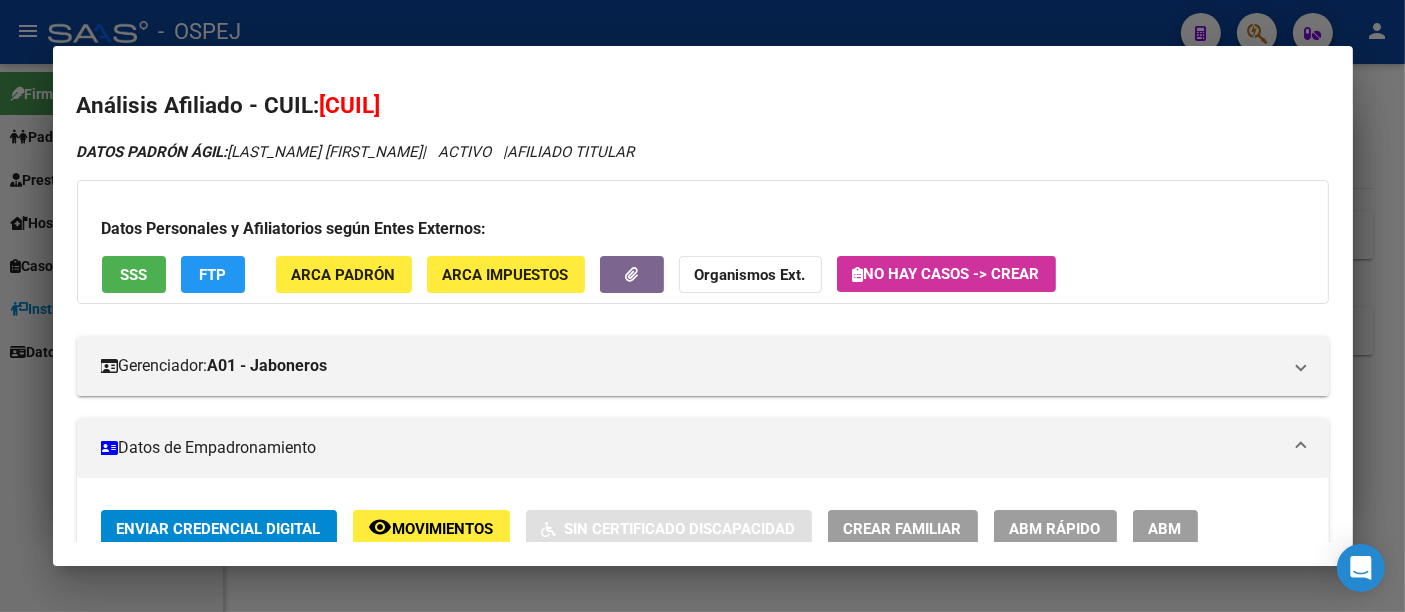 click on "No hay casos -> Crear" 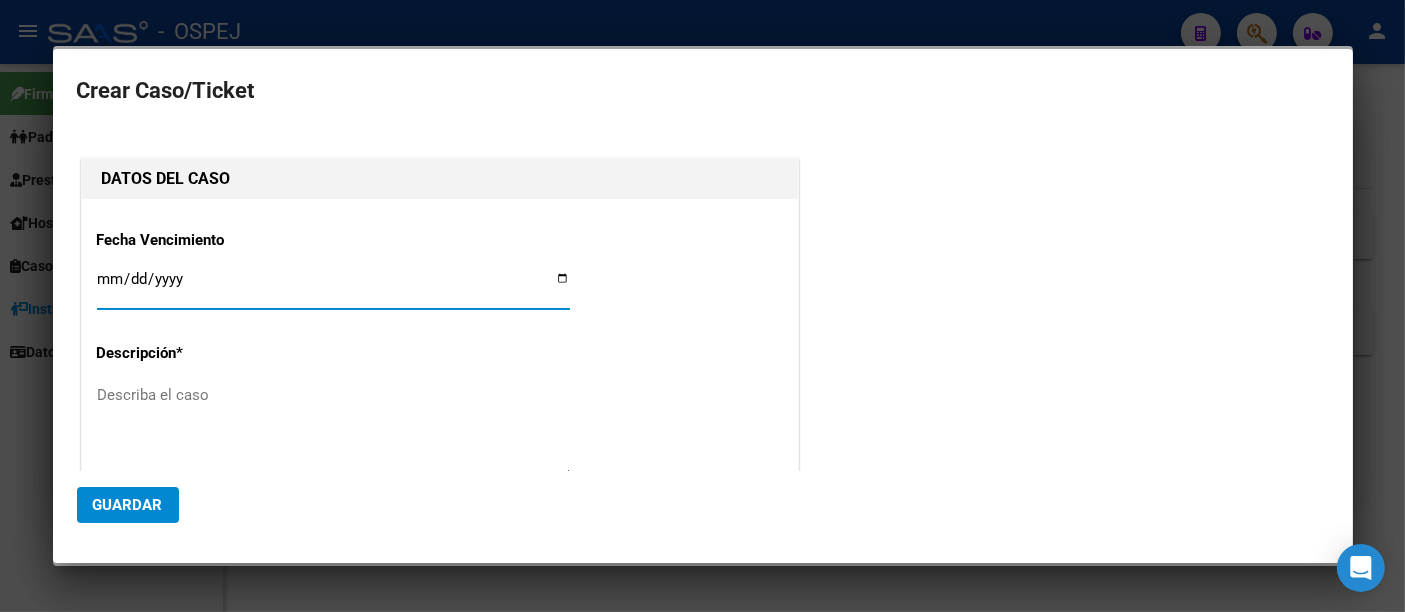 type on "[CUIL]" 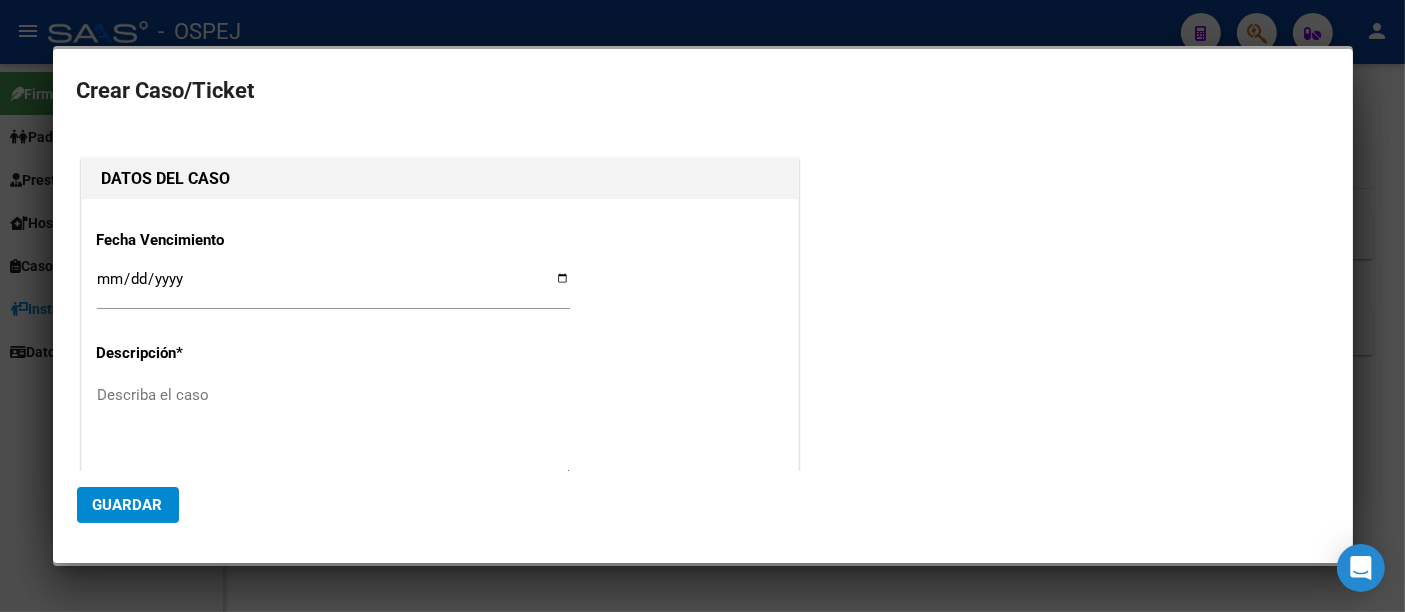 click at bounding box center (702, 306) 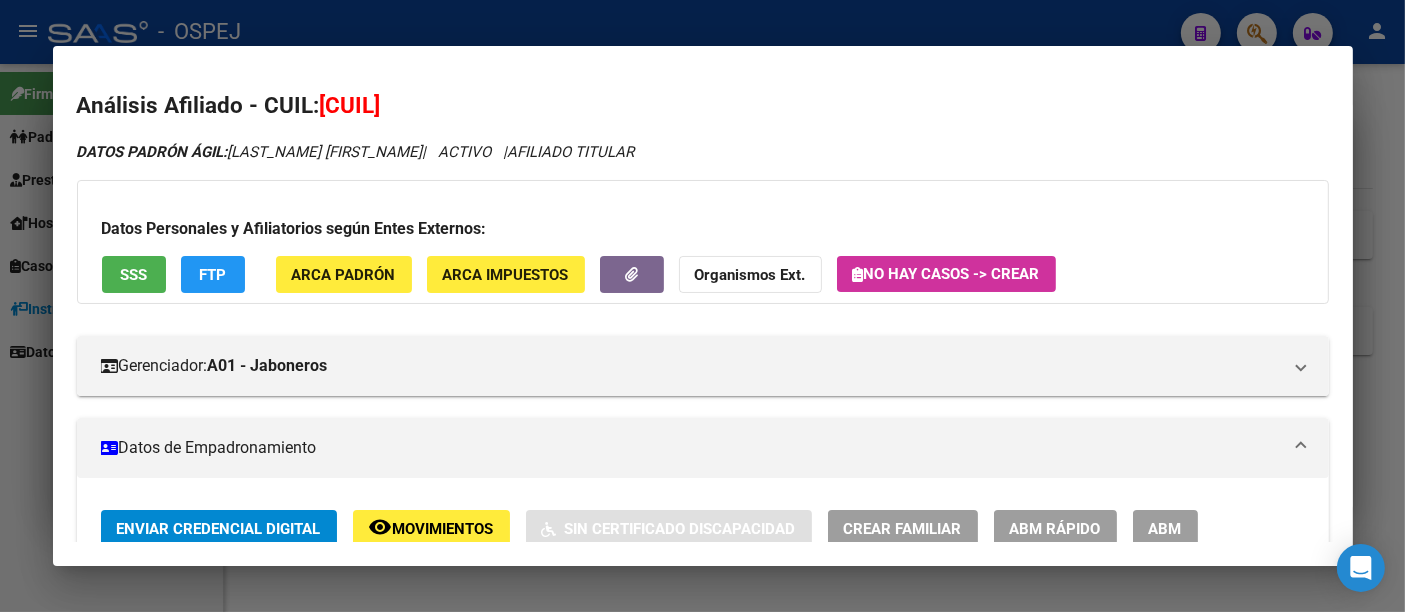 click at bounding box center [702, 306] 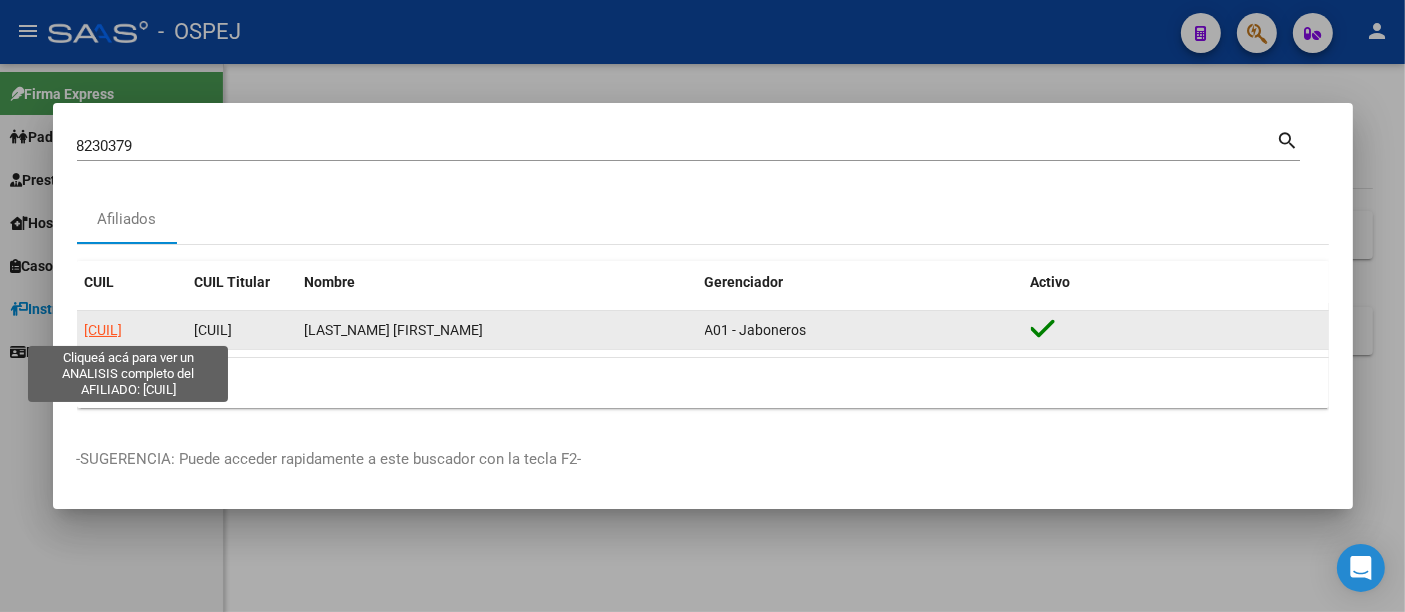 click on "[CUIL]" 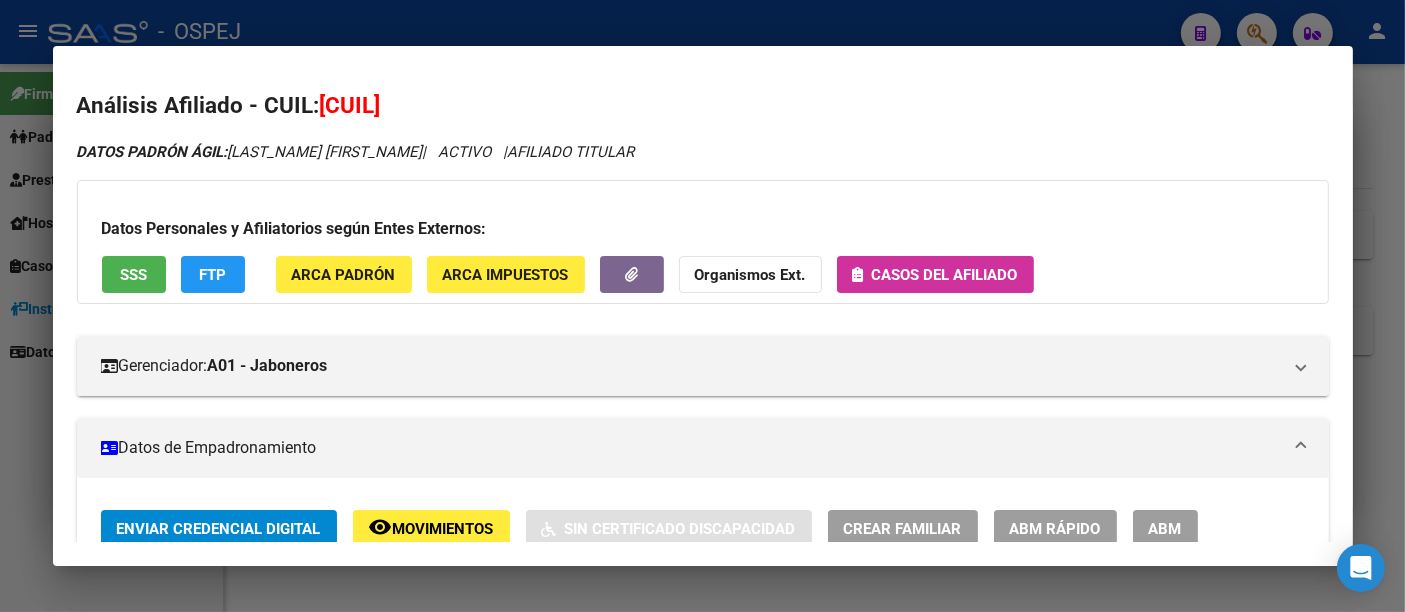 click at bounding box center (702, 306) 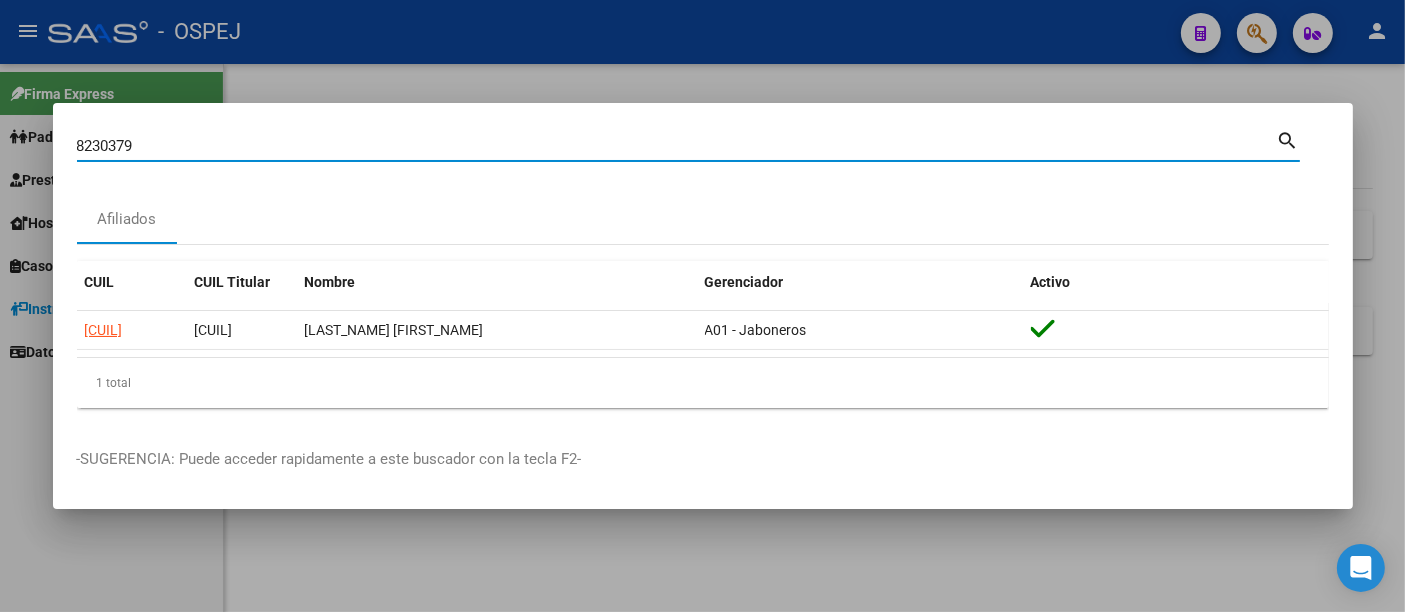 click on "8230379" at bounding box center [677, 146] 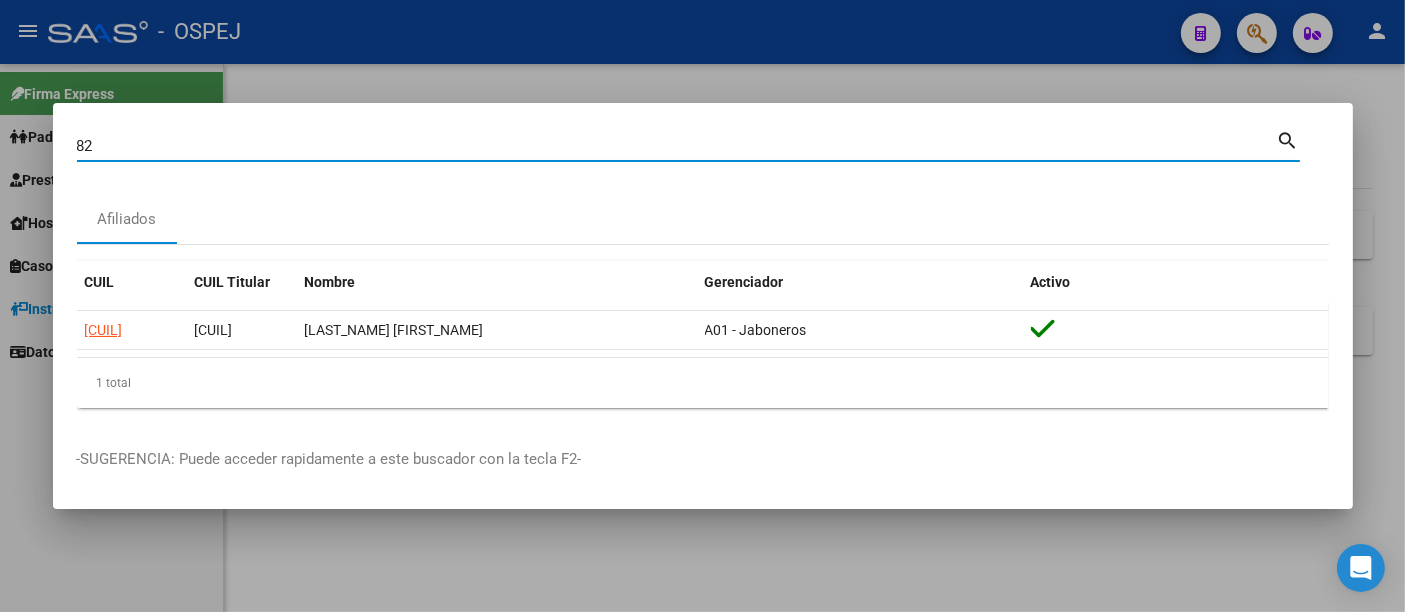 type on "8" 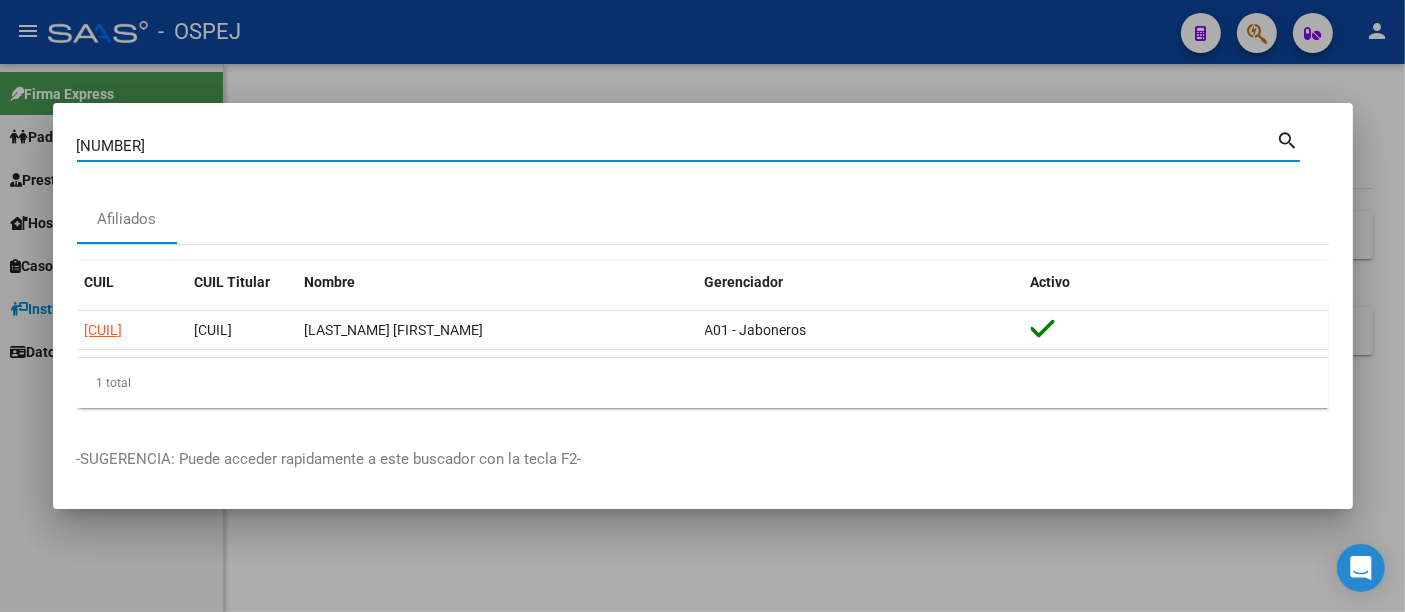 type on "[NUMBER]" 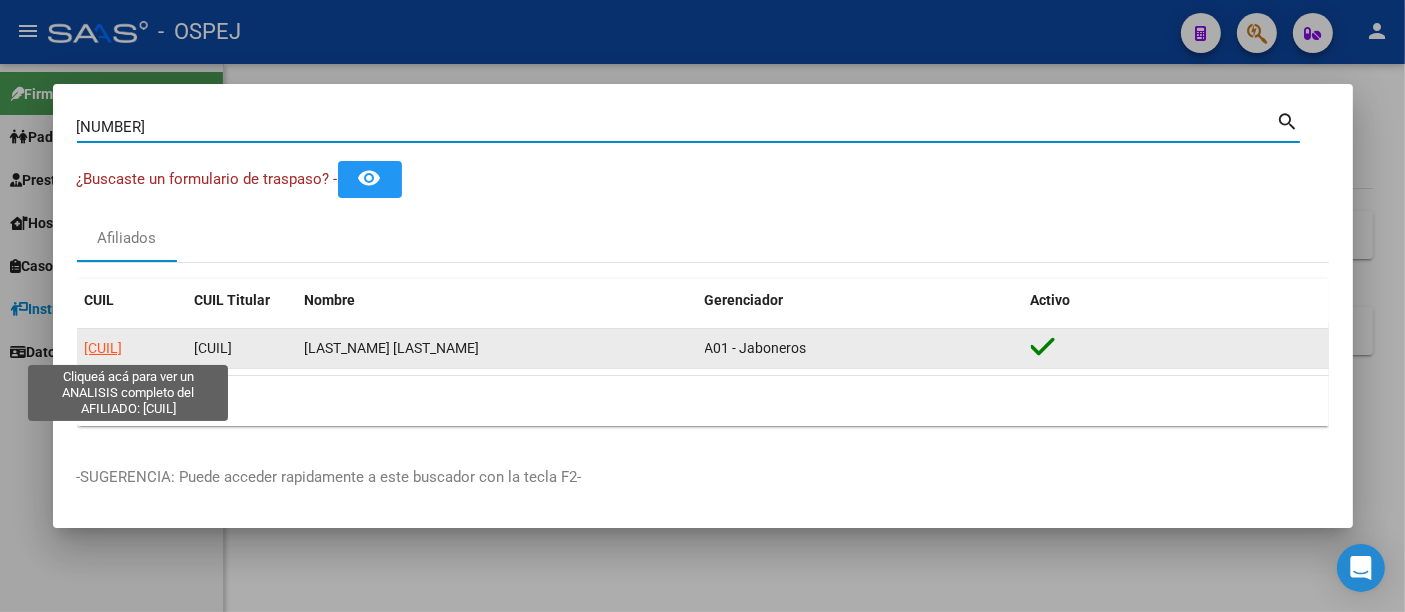 click on "[CUIL]" 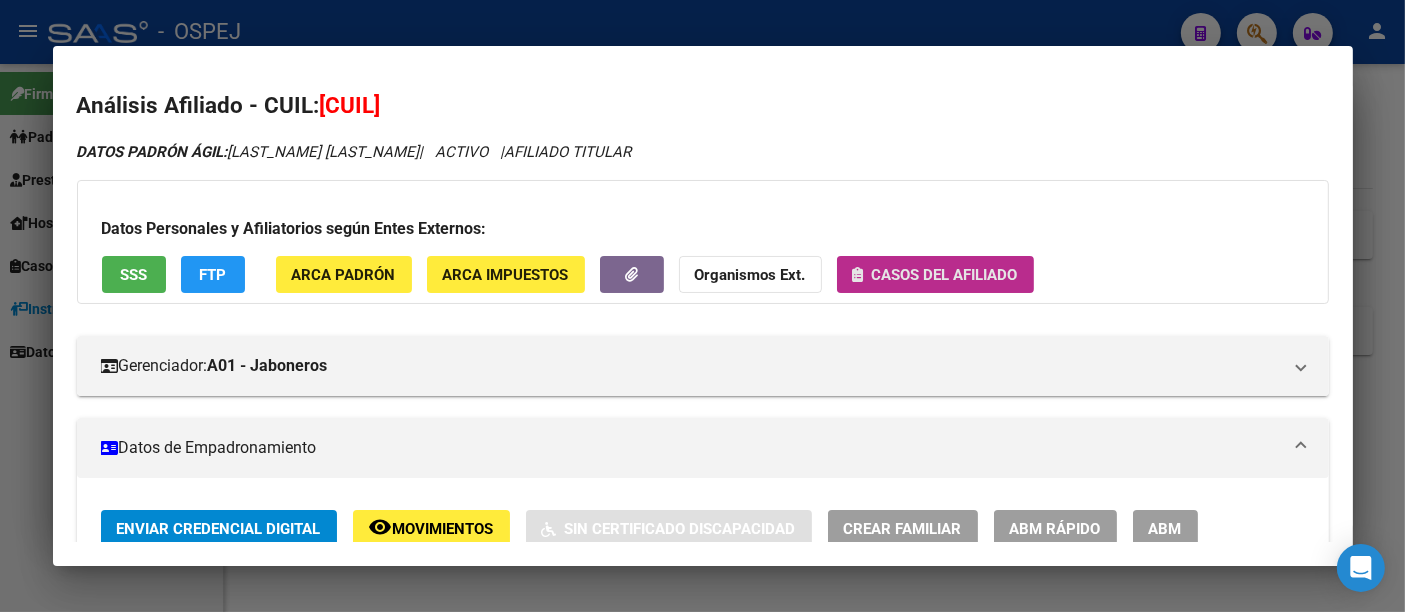 click on "Casos del afiliado" 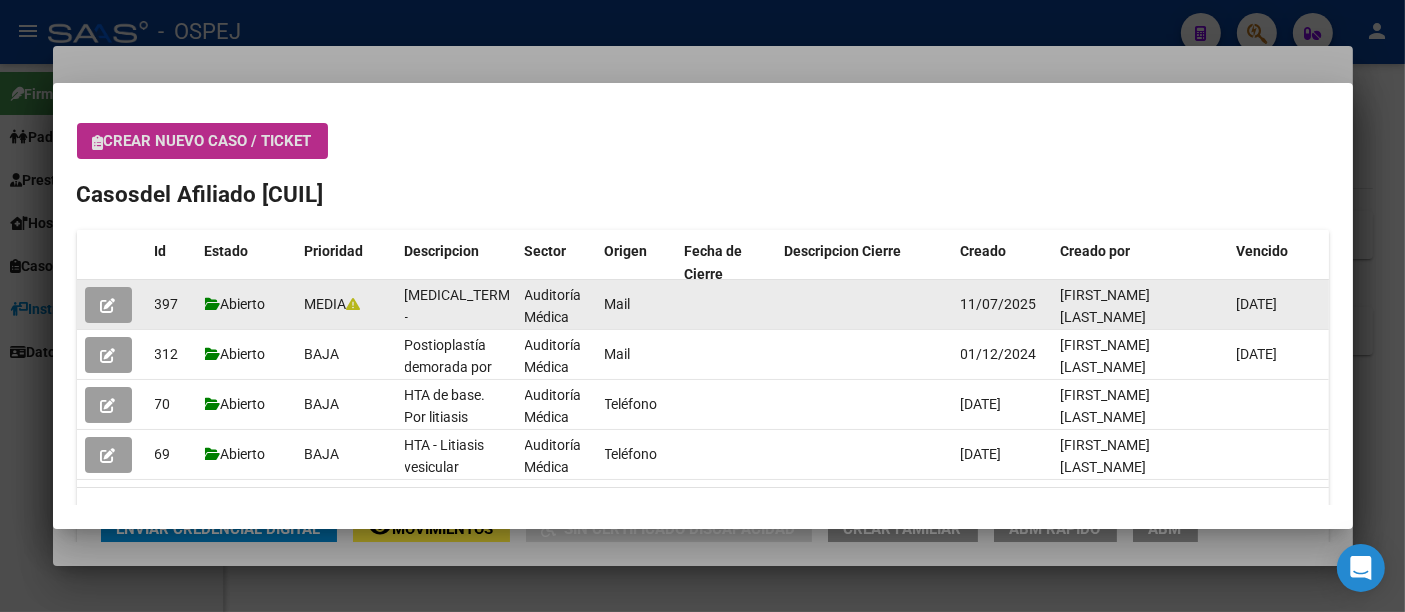 click 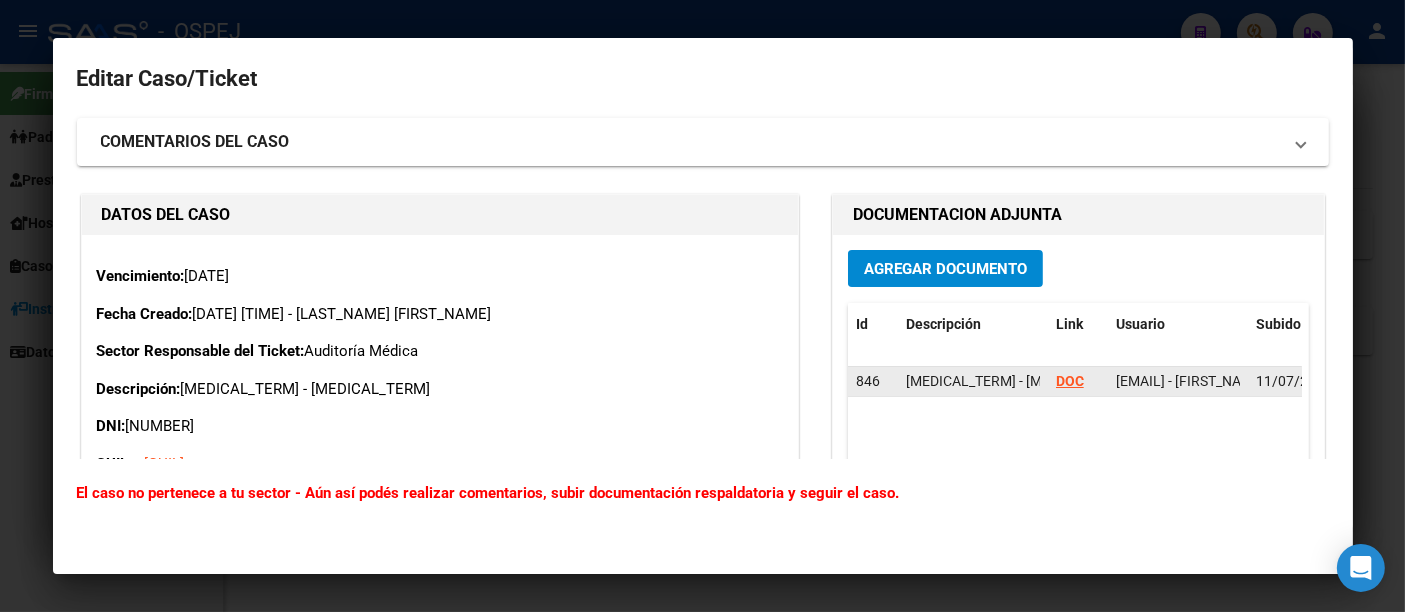 click on "DOC" 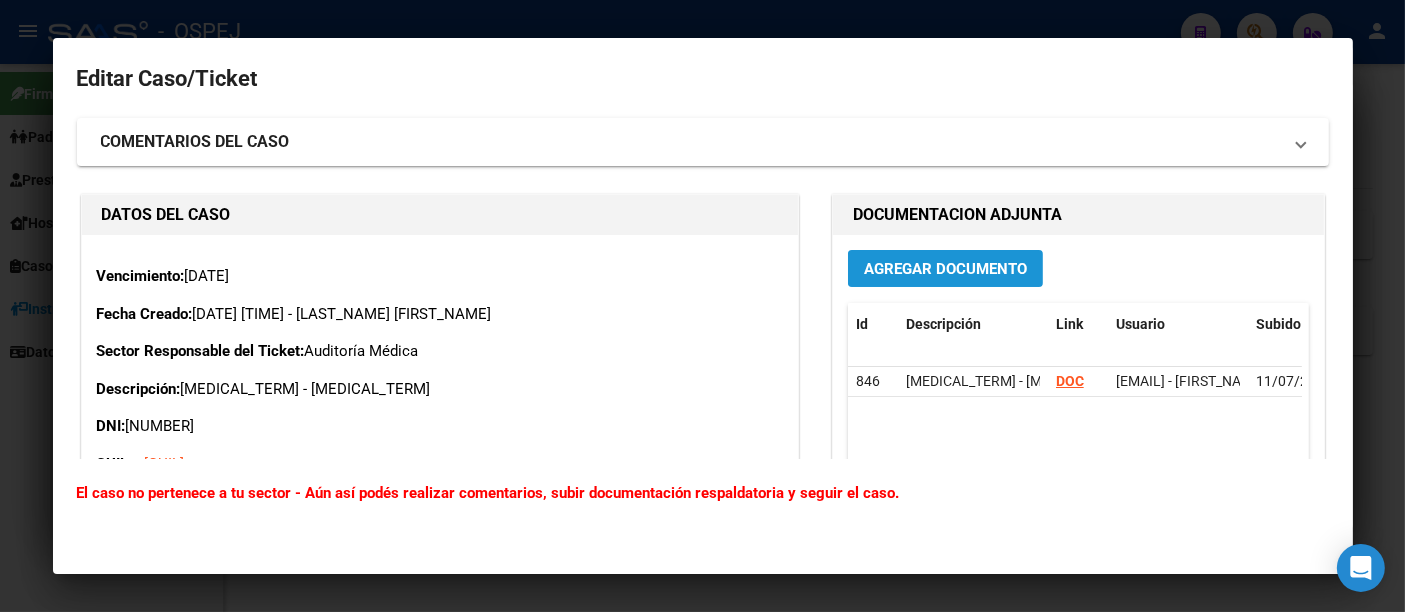 click on "Agregar Documento" at bounding box center [945, 269] 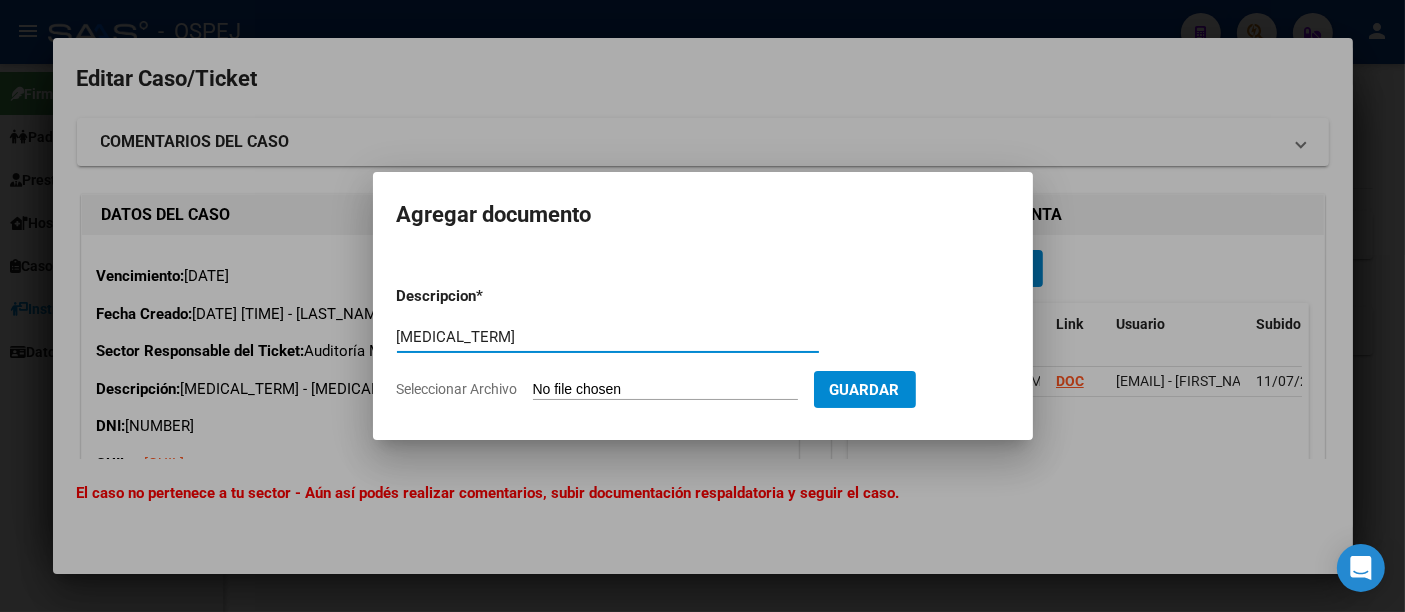 type on "[MEDICAL_TERM]" 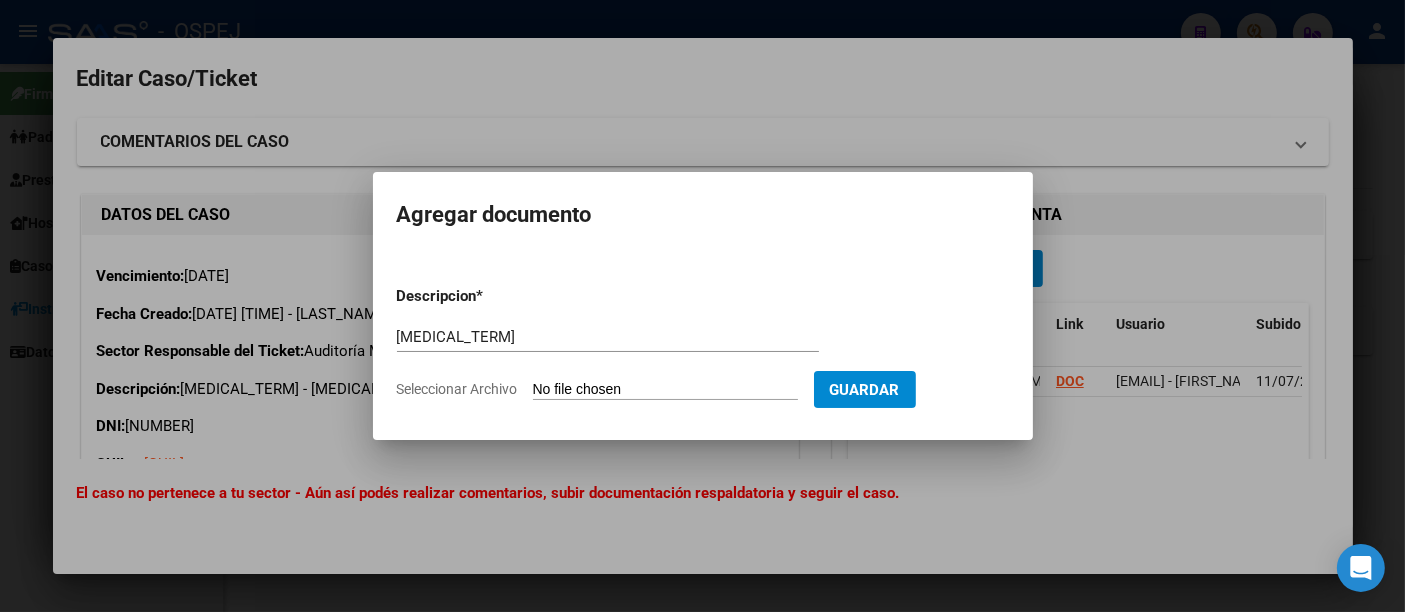 type on "C:\fakepath\[LAST_NAME].pdf" 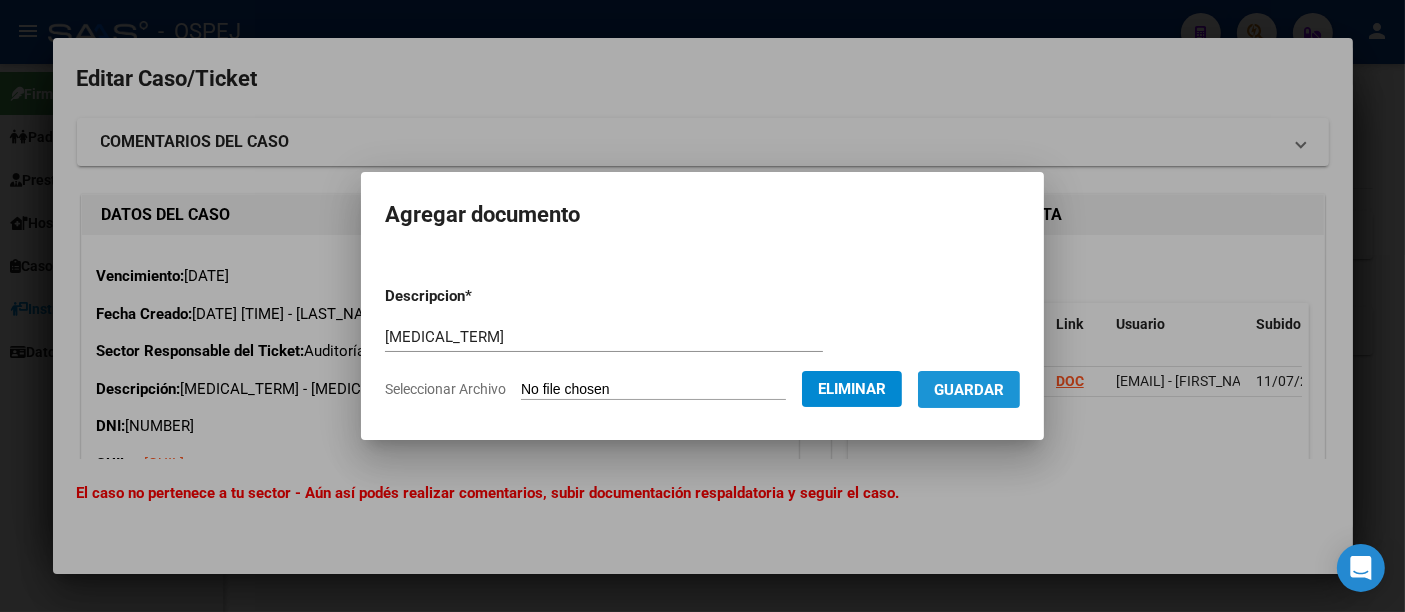 click on "Guardar" at bounding box center [969, 390] 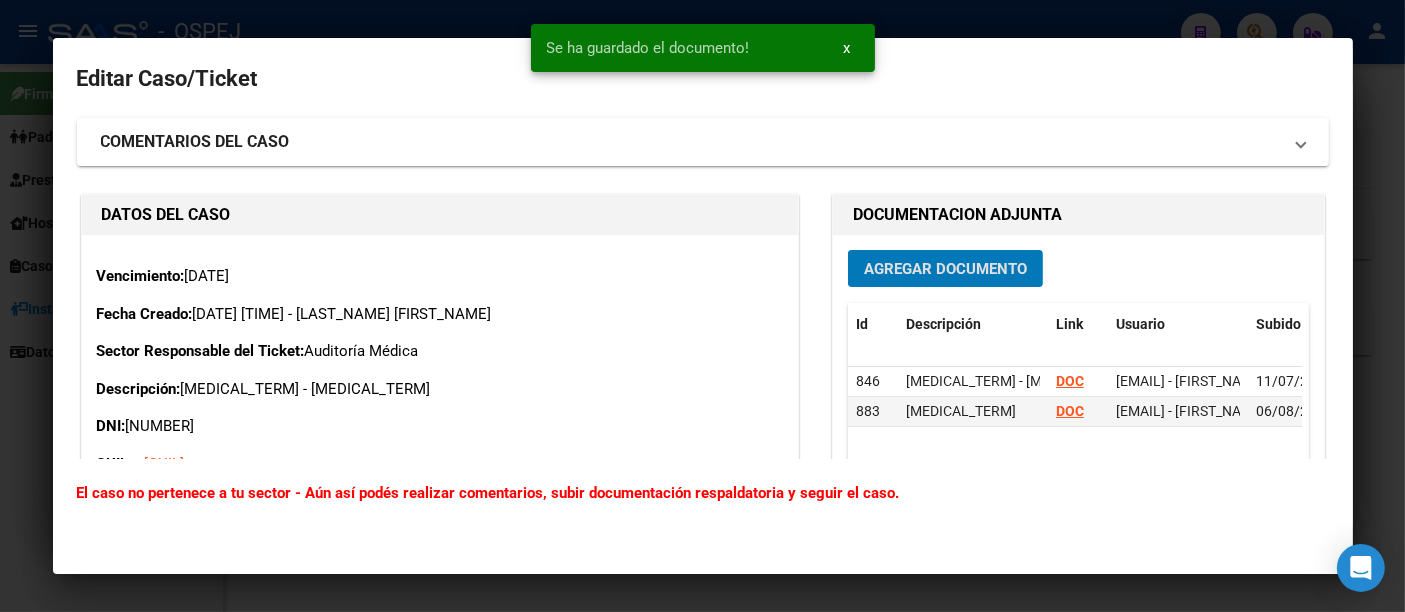 click at bounding box center (702, 306) 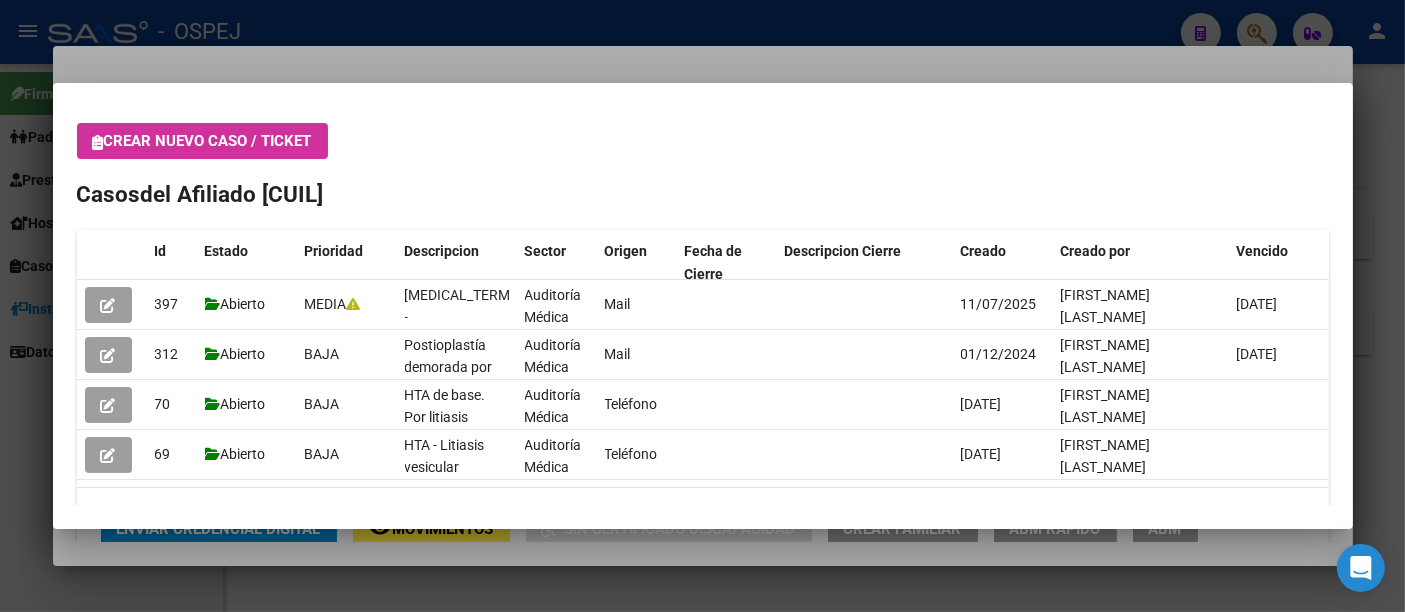 click at bounding box center [702, 306] 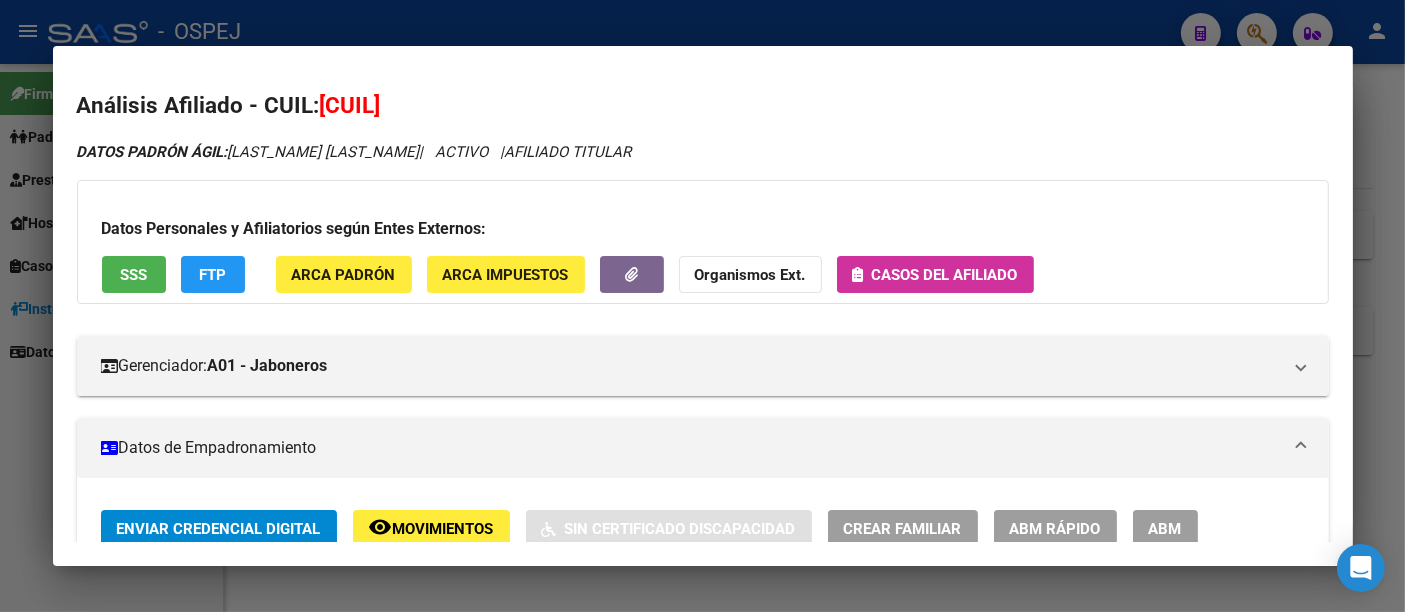 click at bounding box center (702, 306) 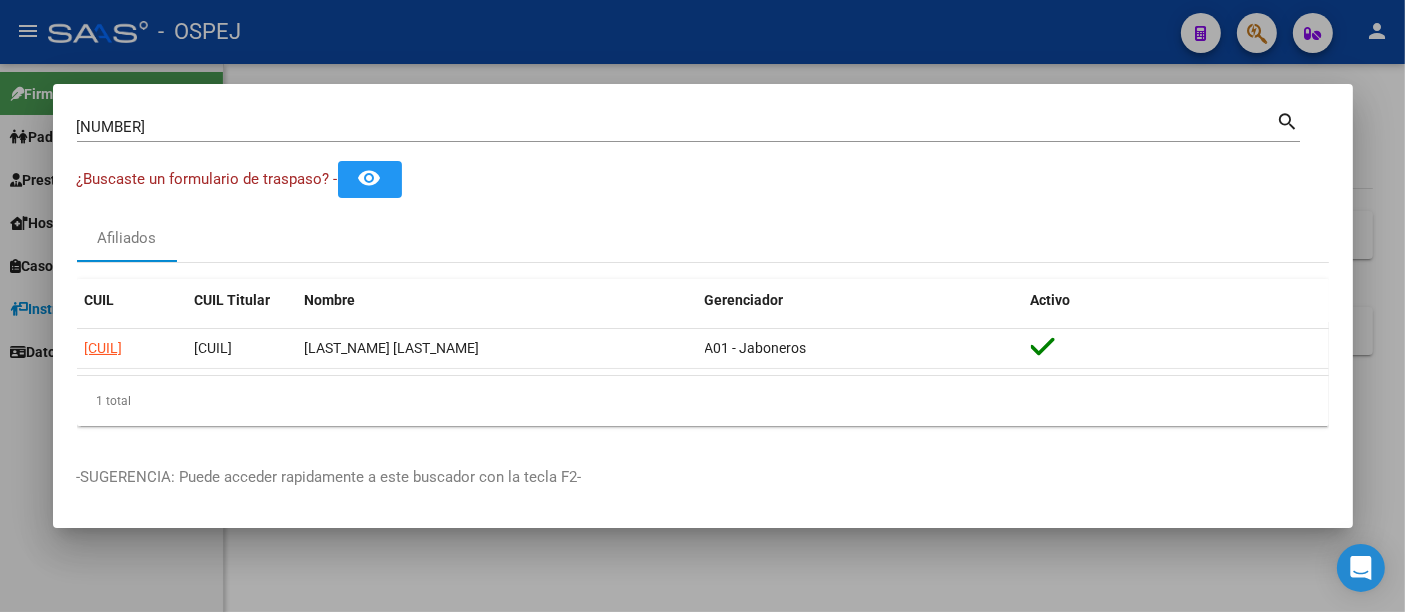 click on "[NUMBER]" at bounding box center (677, 127) 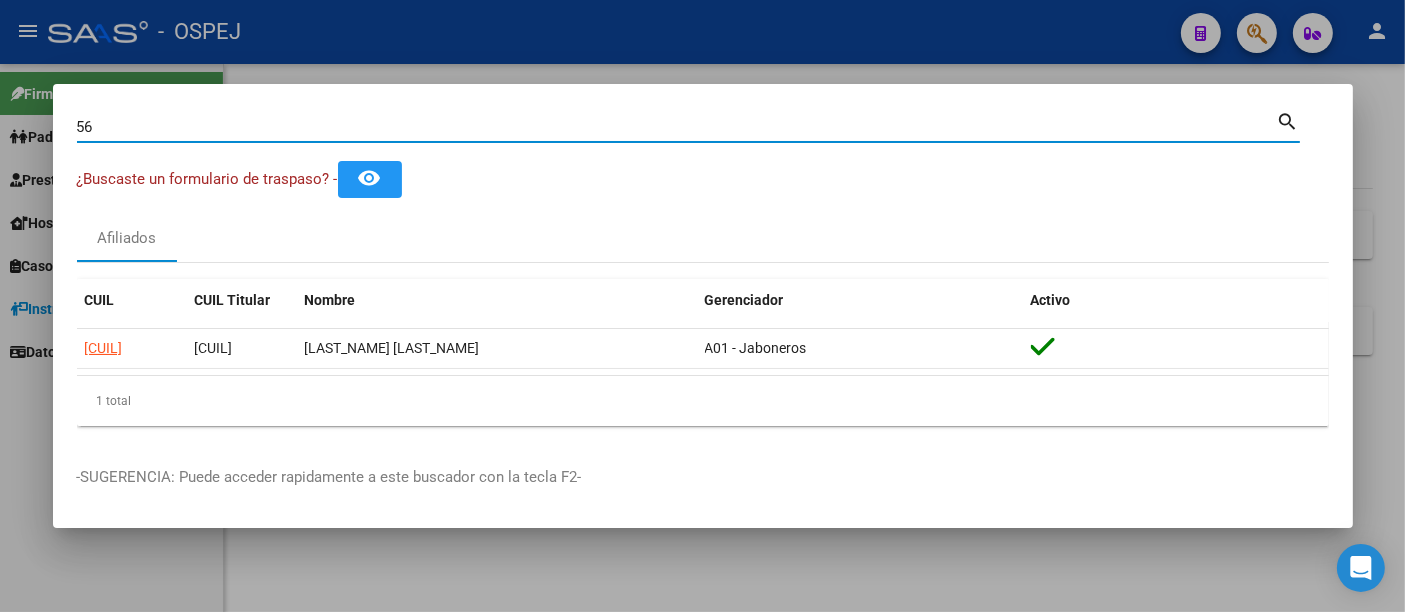 type on "5" 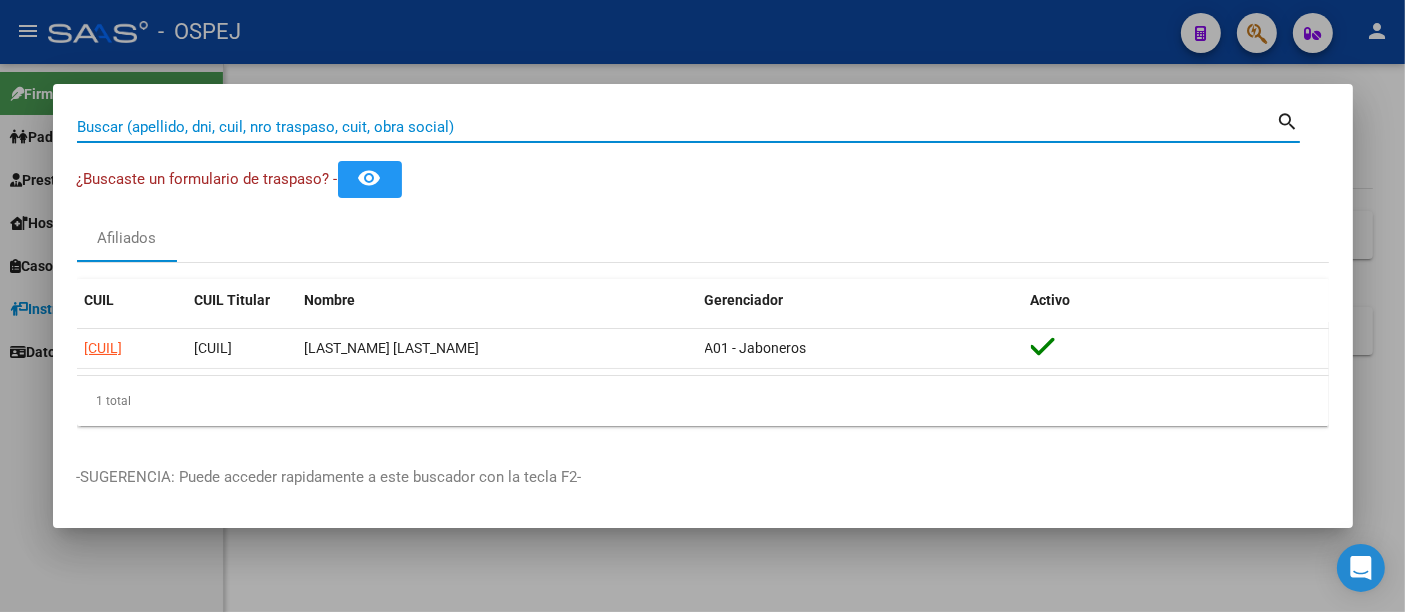 type 